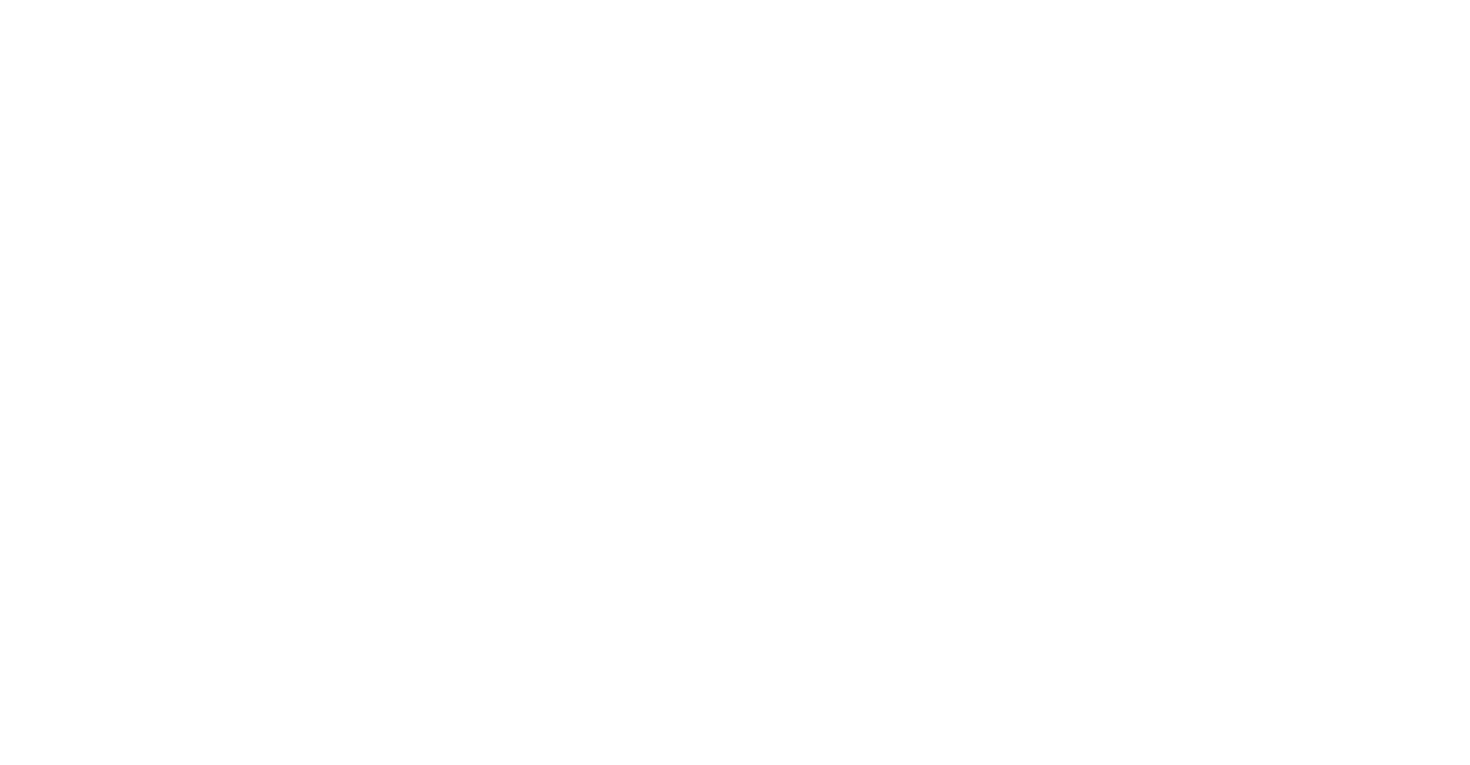 scroll, scrollTop: 0, scrollLeft: 0, axis: both 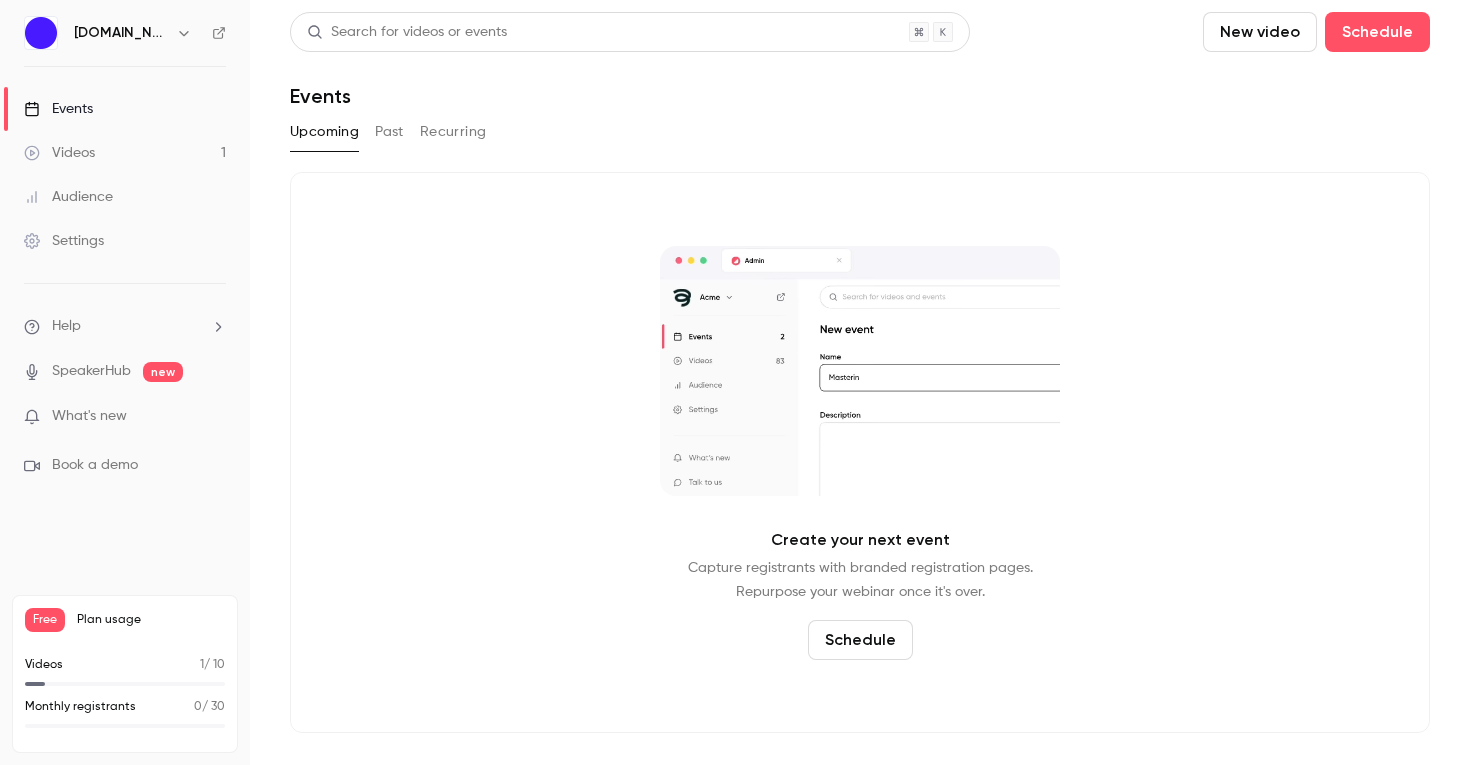 click on "Upcoming Past Recurring" at bounding box center (860, 136) 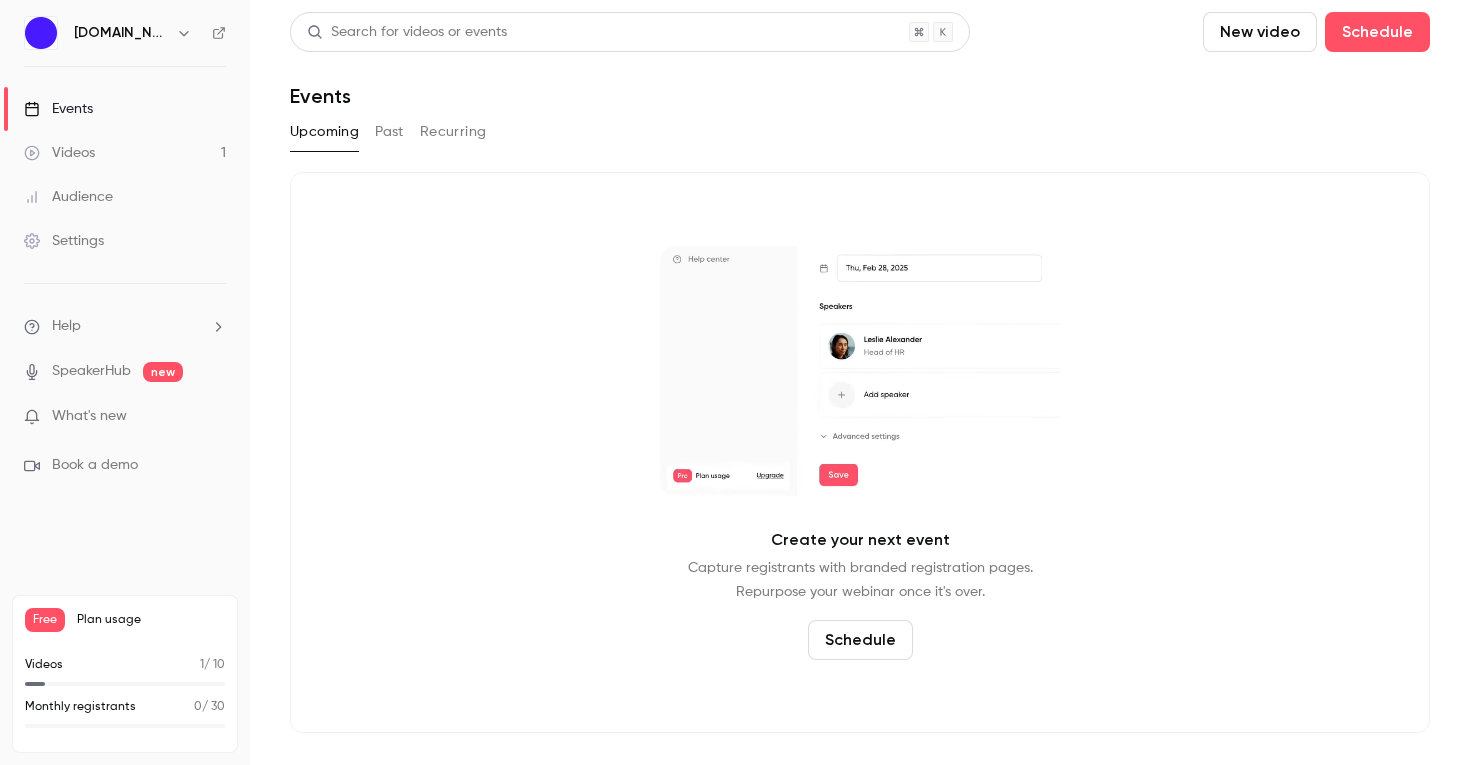 click on "Past" at bounding box center (389, 132) 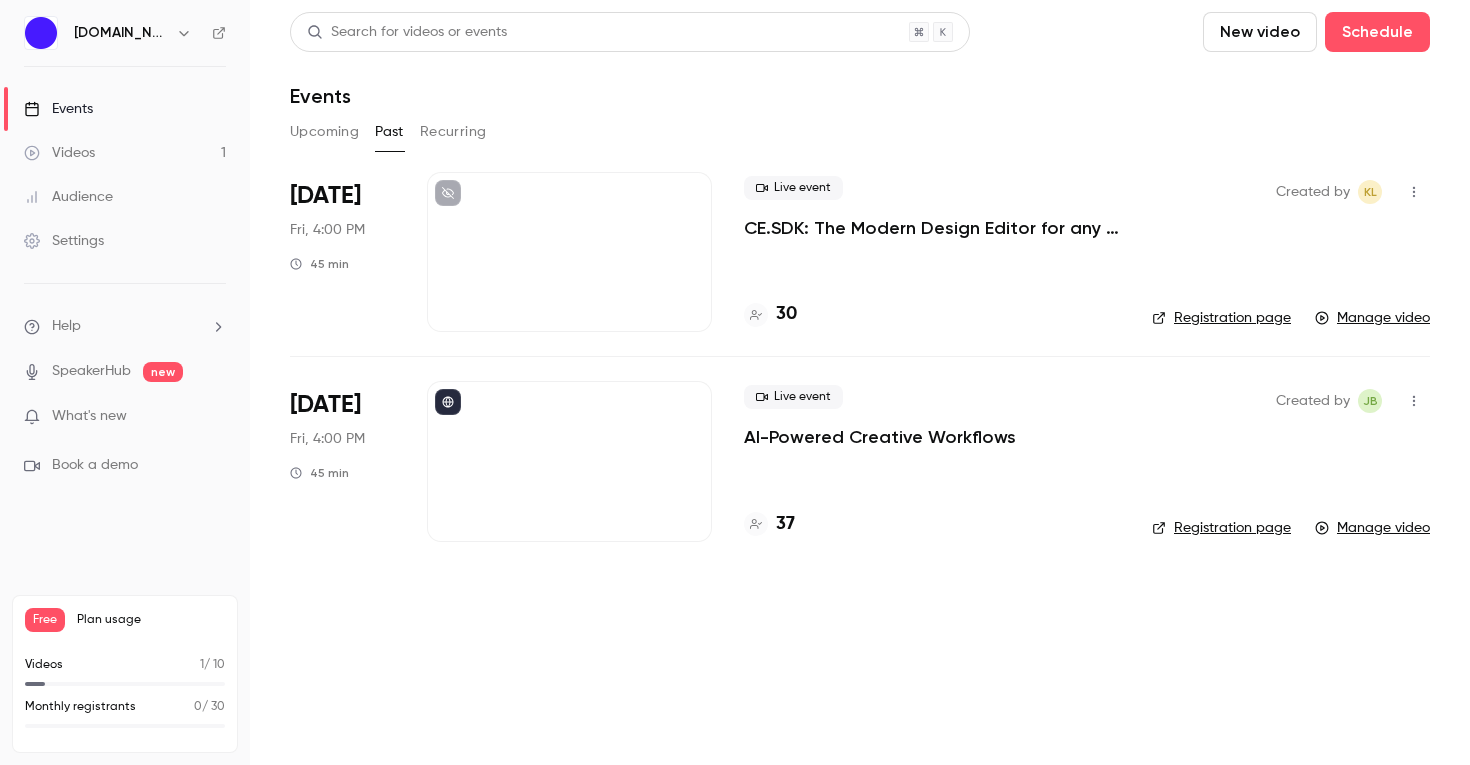 scroll, scrollTop: 0, scrollLeft: 0, axis: both 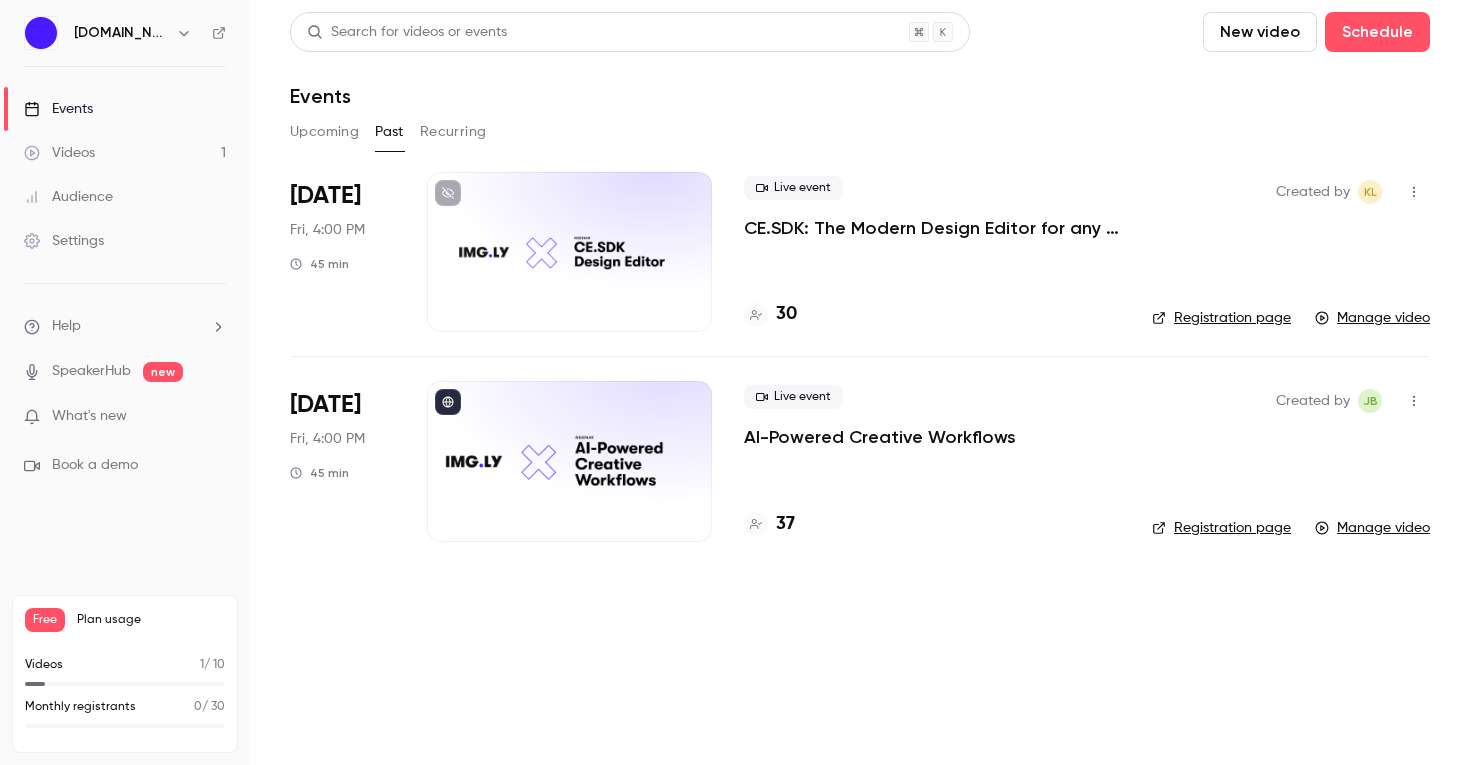 click at bounding box center [569, 252] 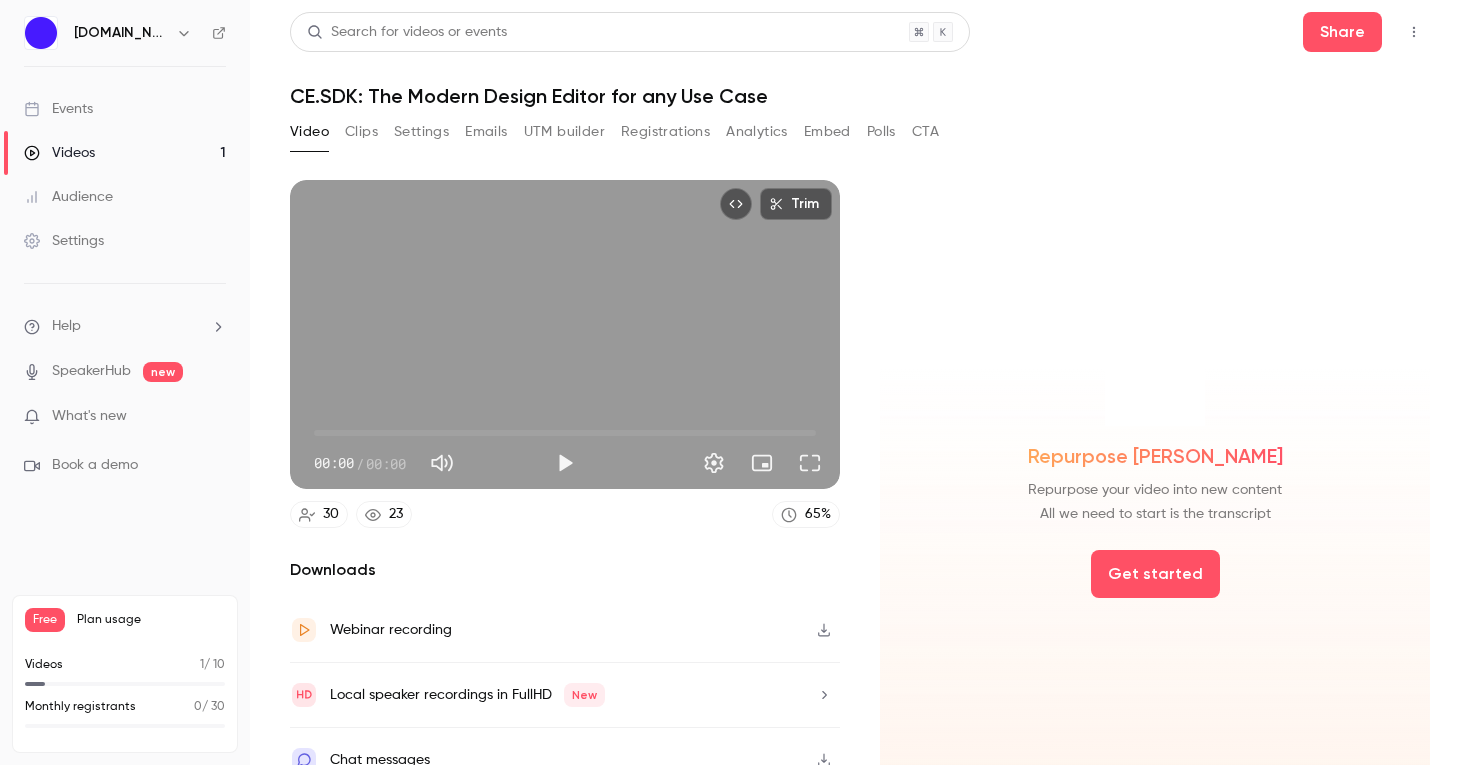 scroll, scrollTop: 0, scrollLeft: 0, axis: both 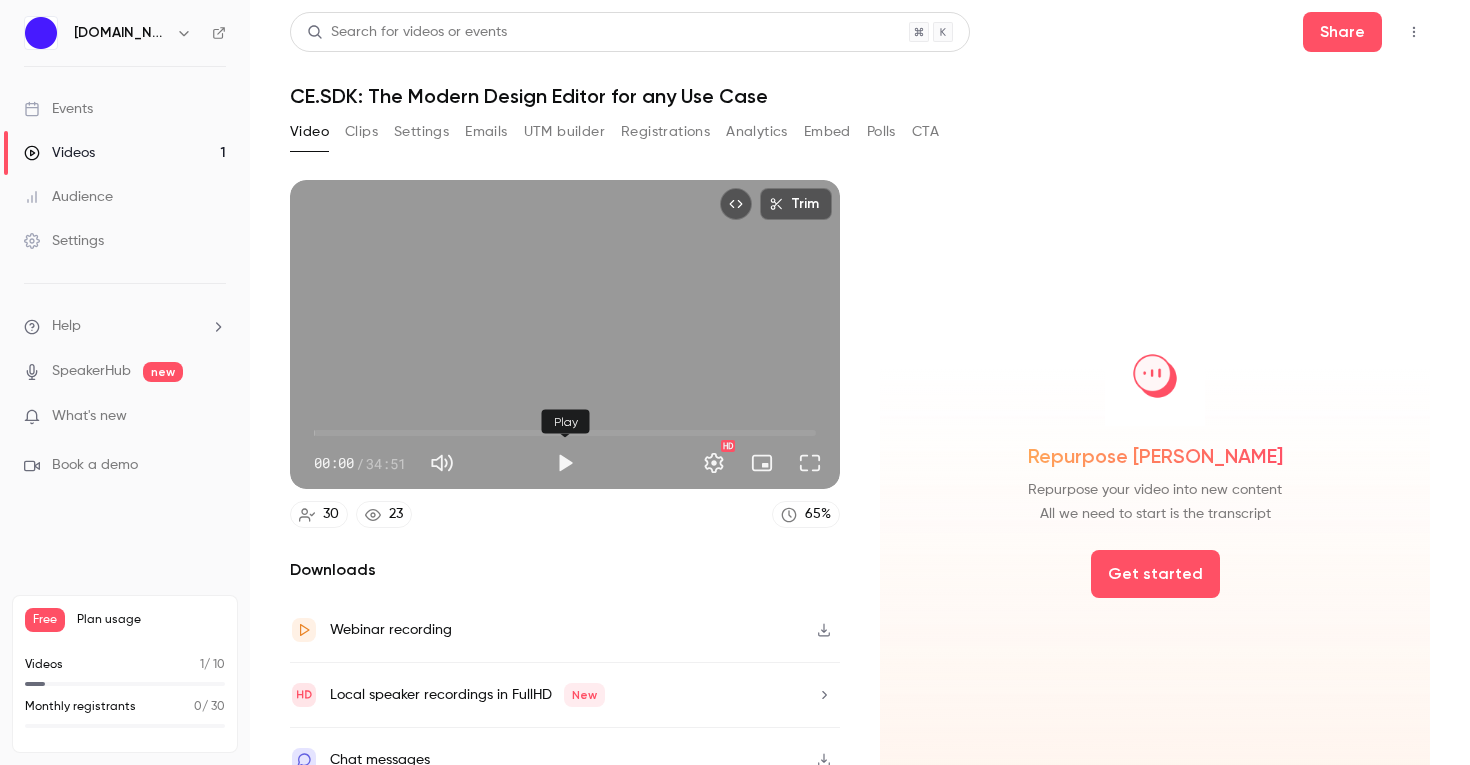 click at bounding box center (565, 463) 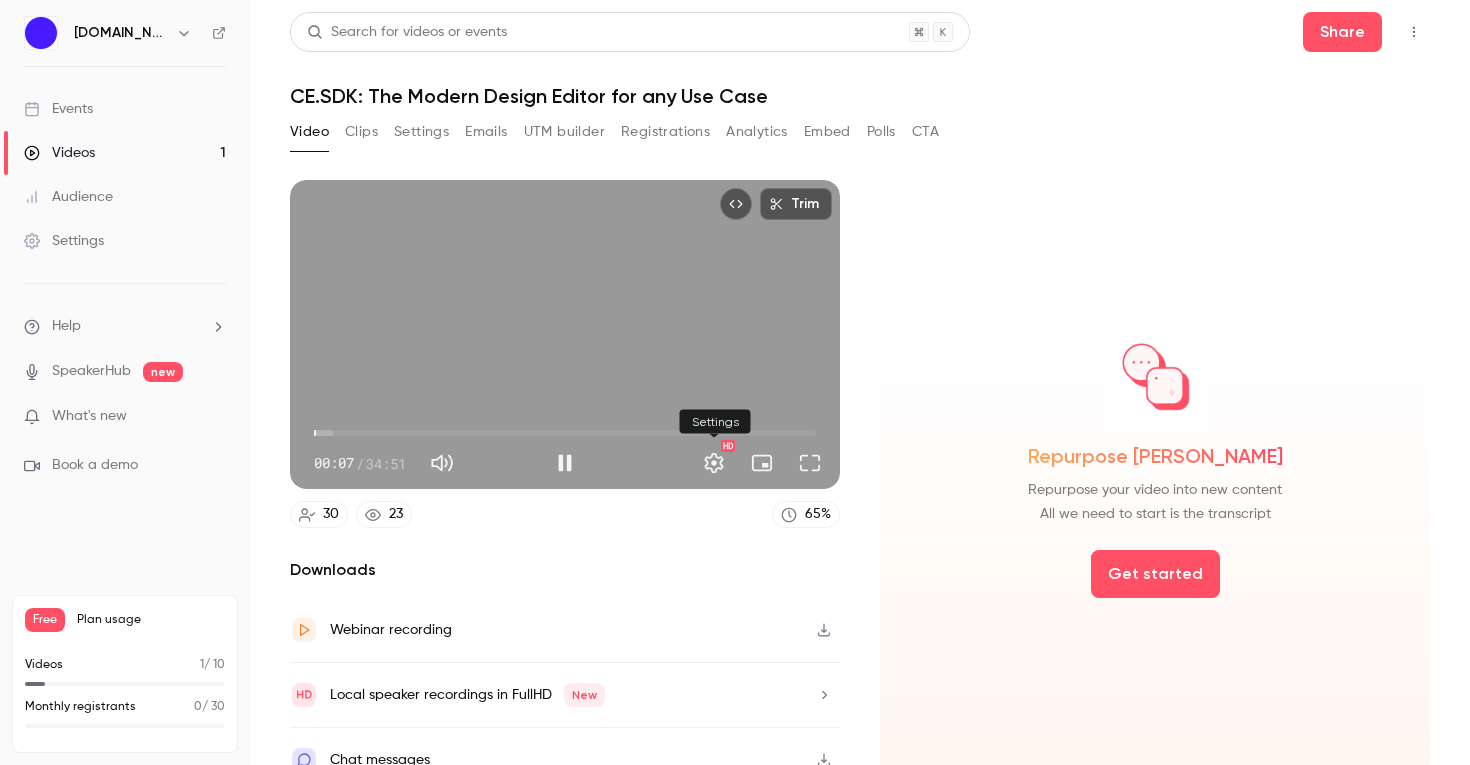 click at bounding box center [714, 463] 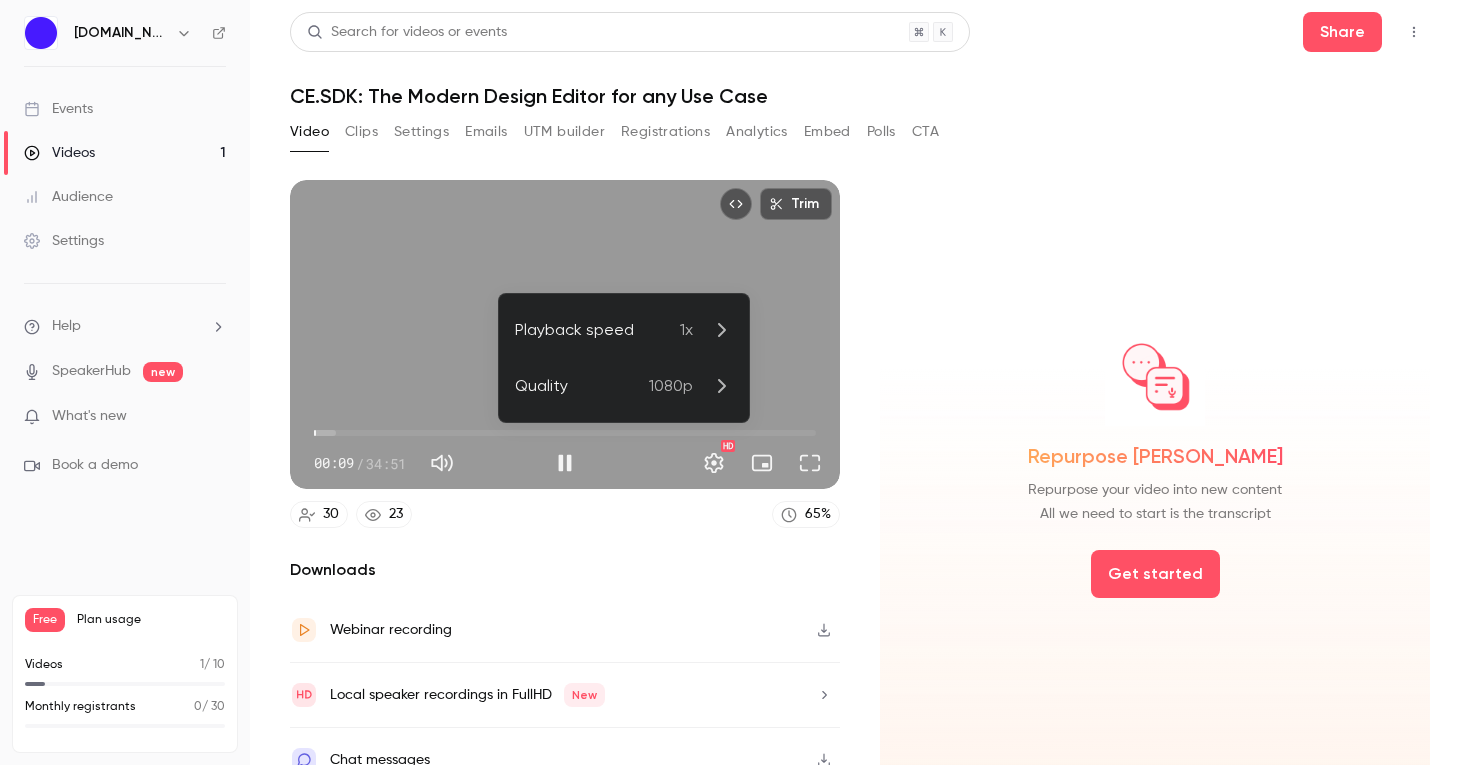 click 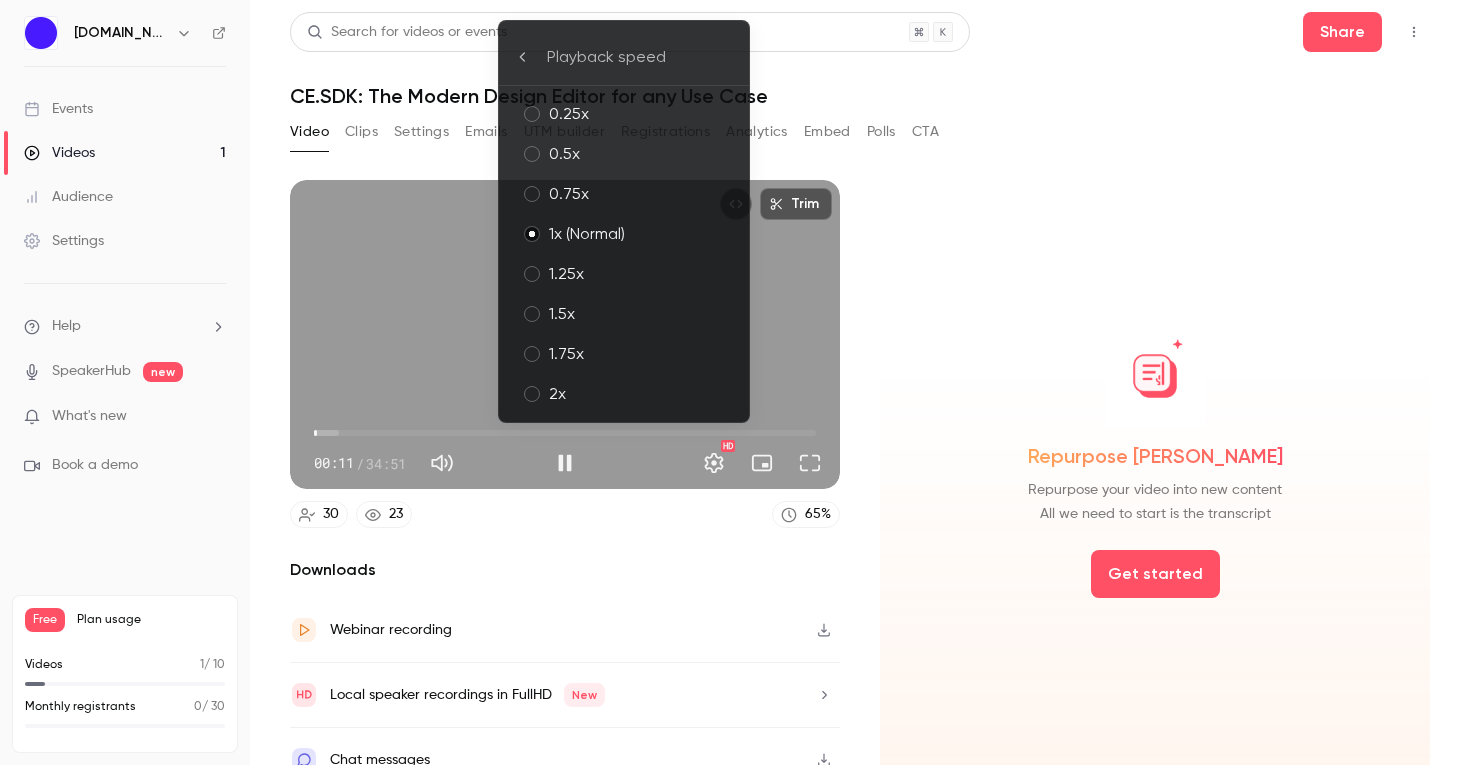 click on "1.5x" at bounding box center [641, 314] 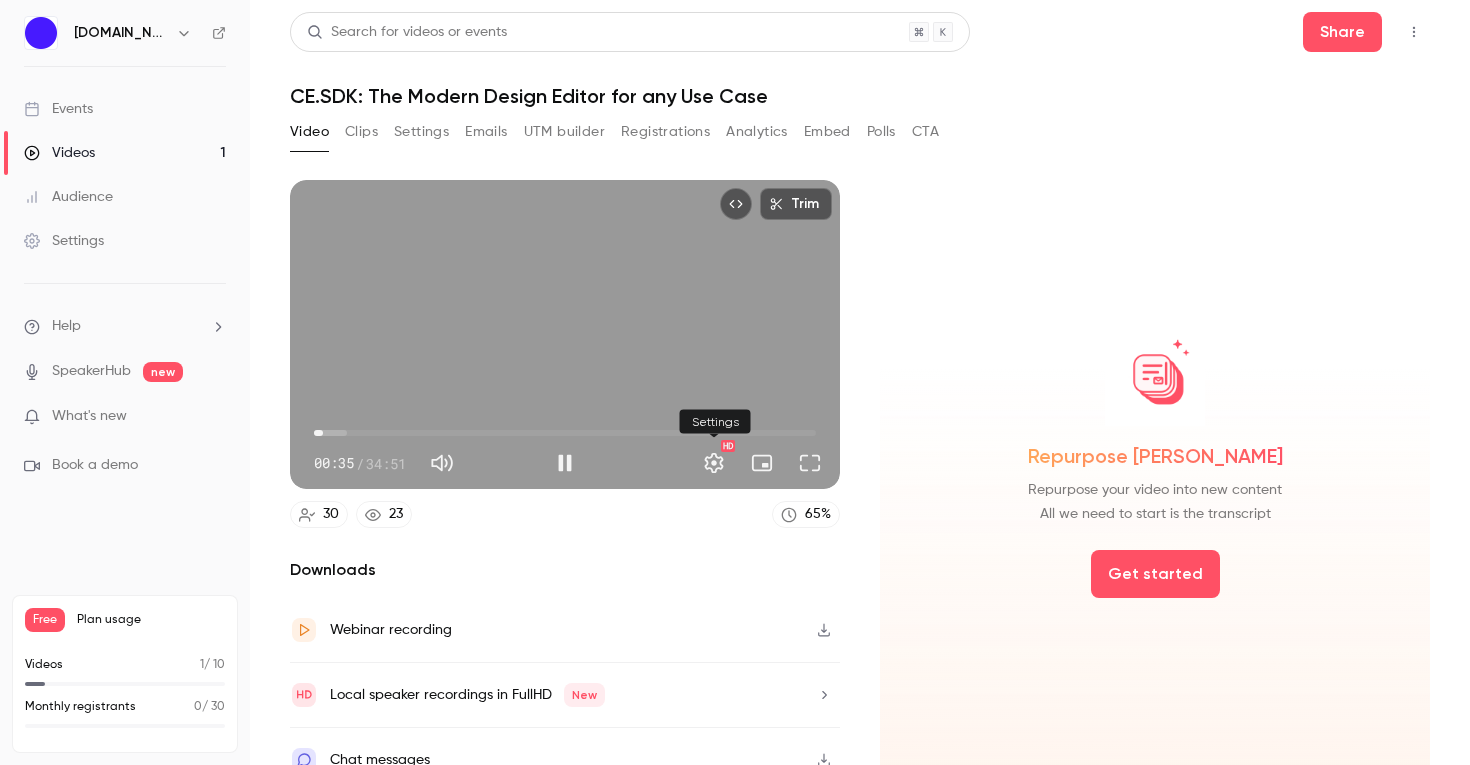 click at bounding box center (714, 463) 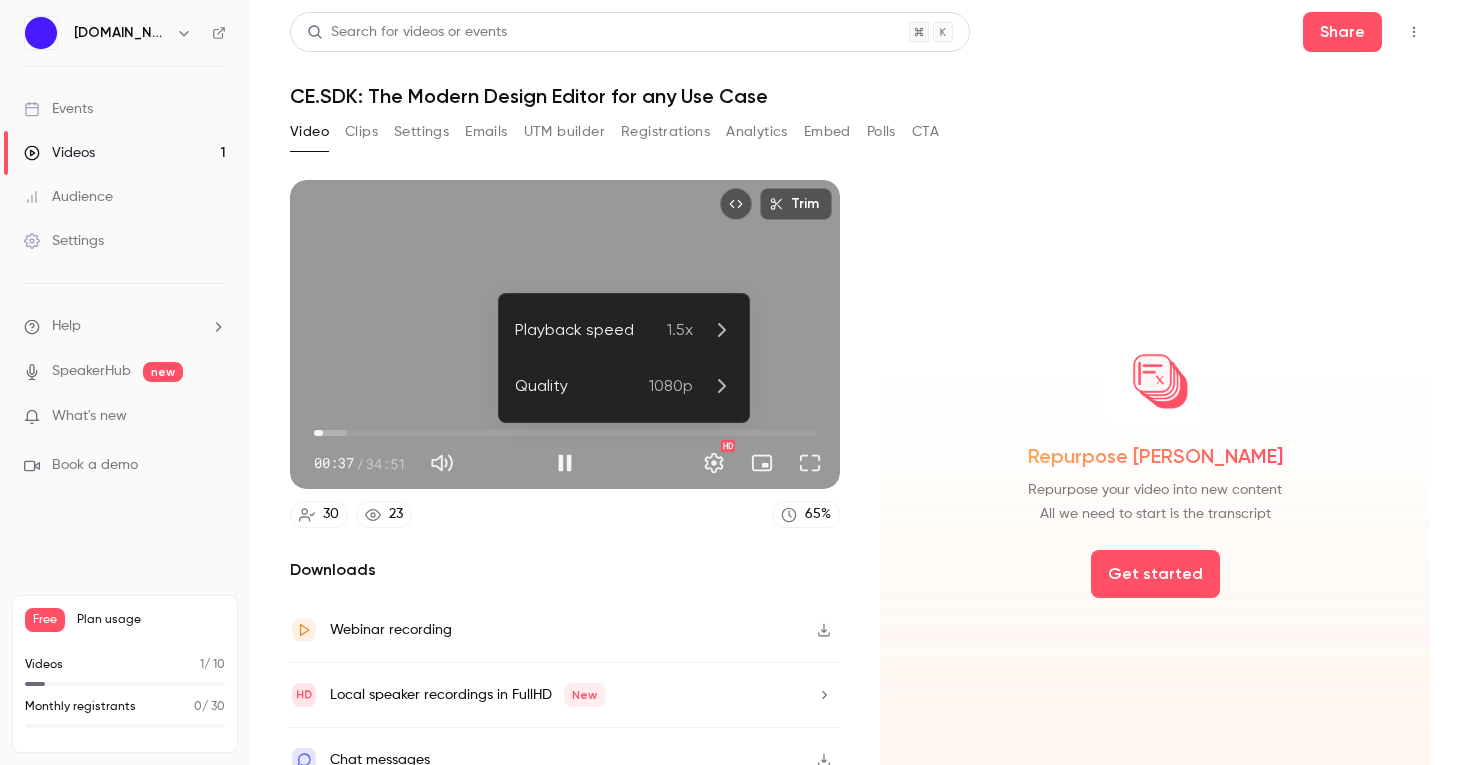 click on "1.5x" at bounding box center [680, 330] 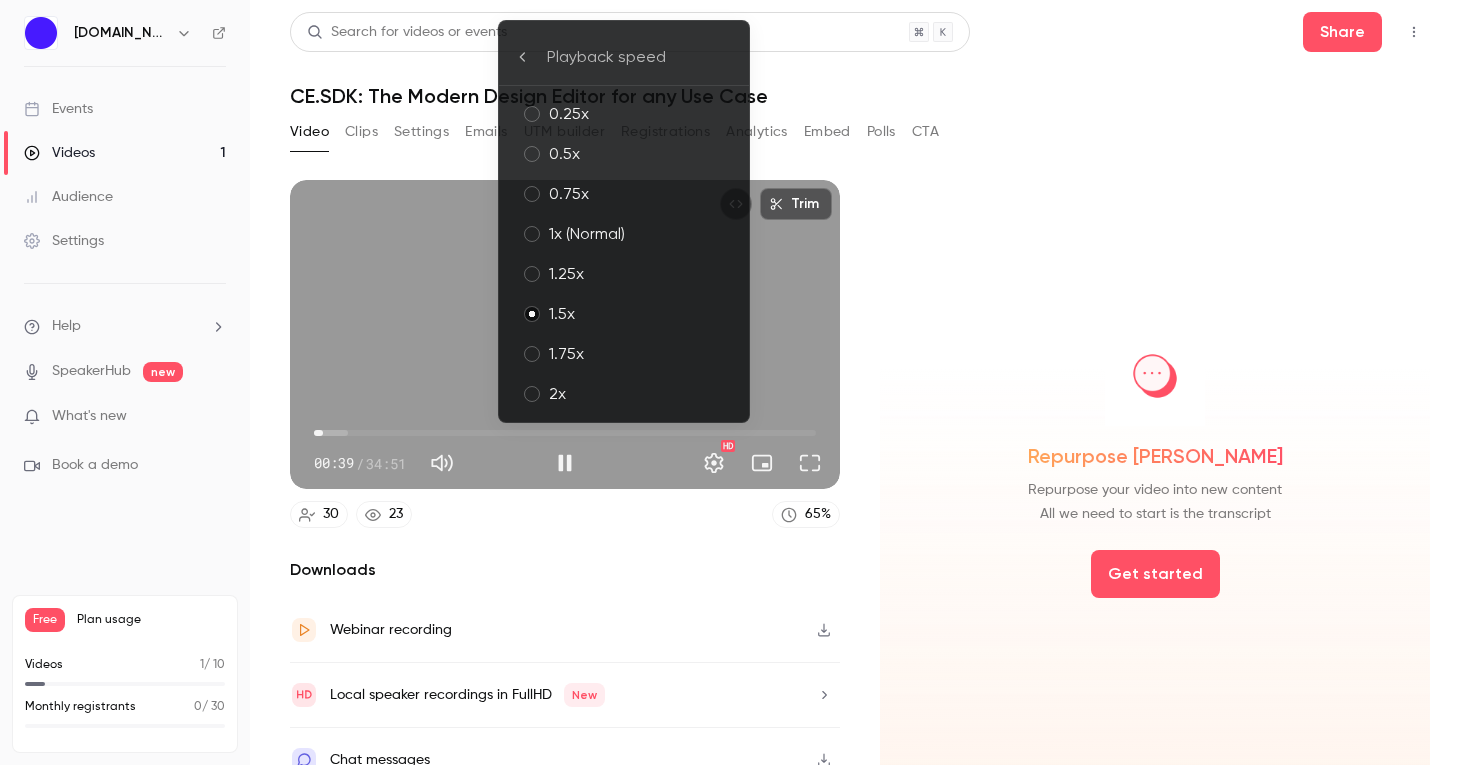 click on "1x (Normal)" at bounding box center [641, 234] 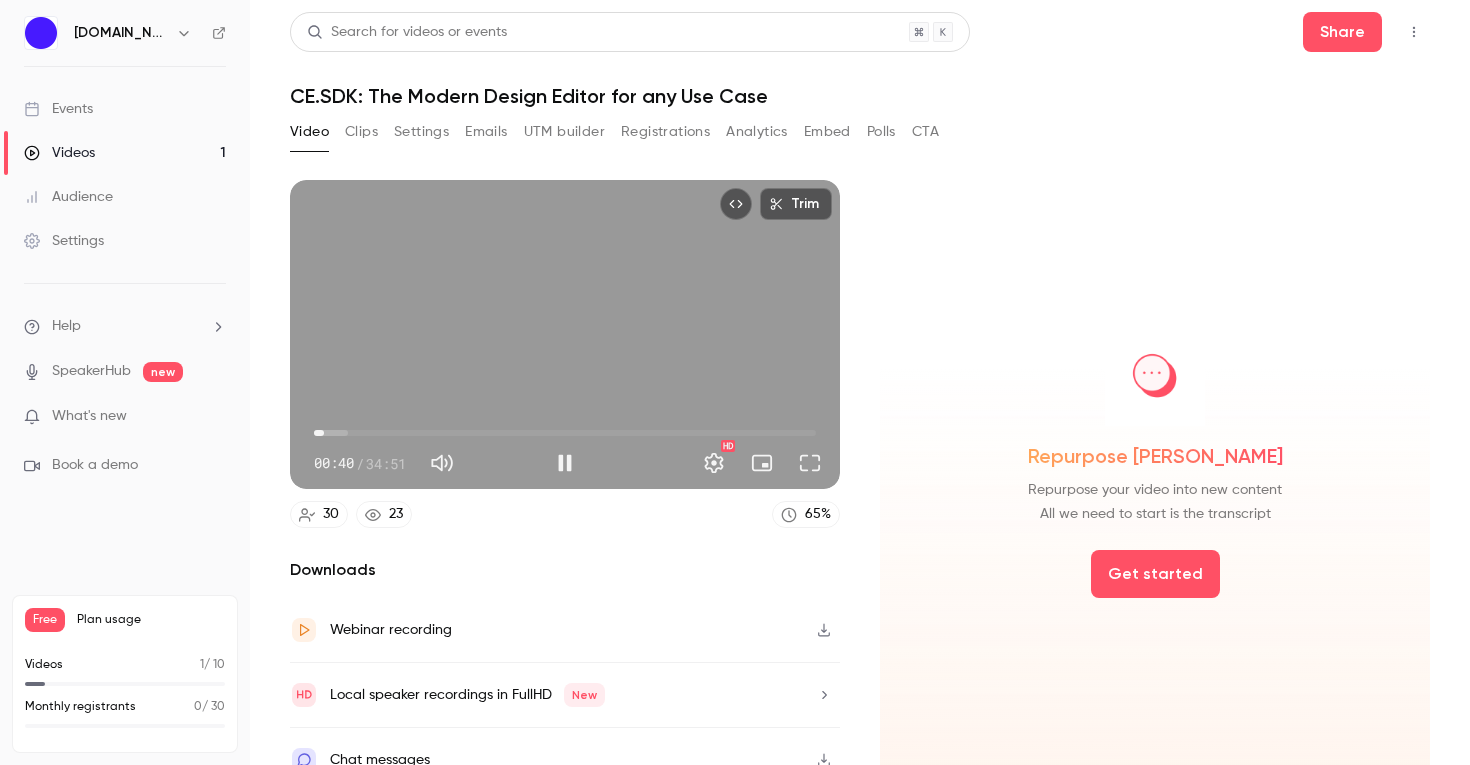 click on "Repurpose [PERSON_NAME] Repurpose your video into new content
All we need to start is the transcript" at bounding box center (1155, 426) 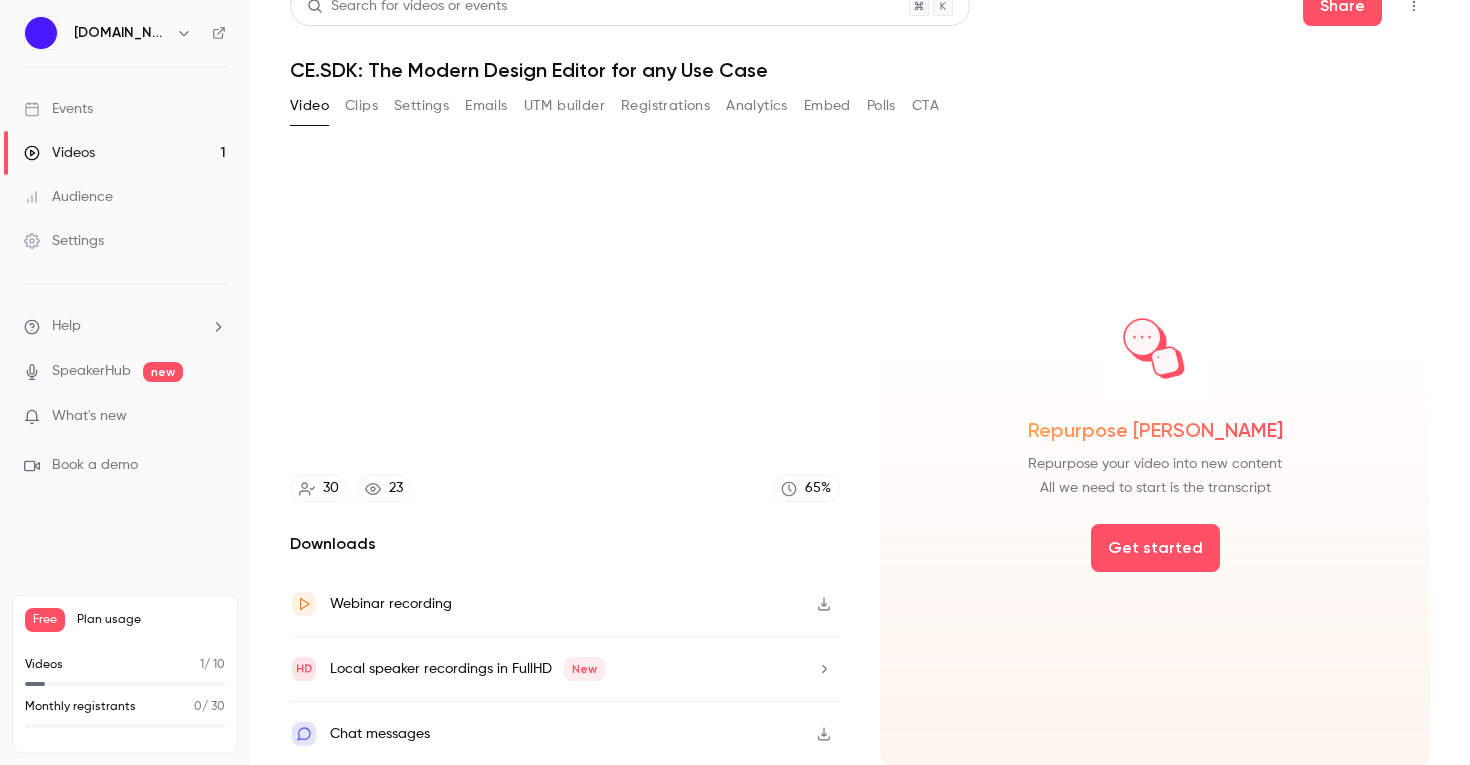 scroll, scrollTop: 27, scrollLeft: 0, axis: vertical 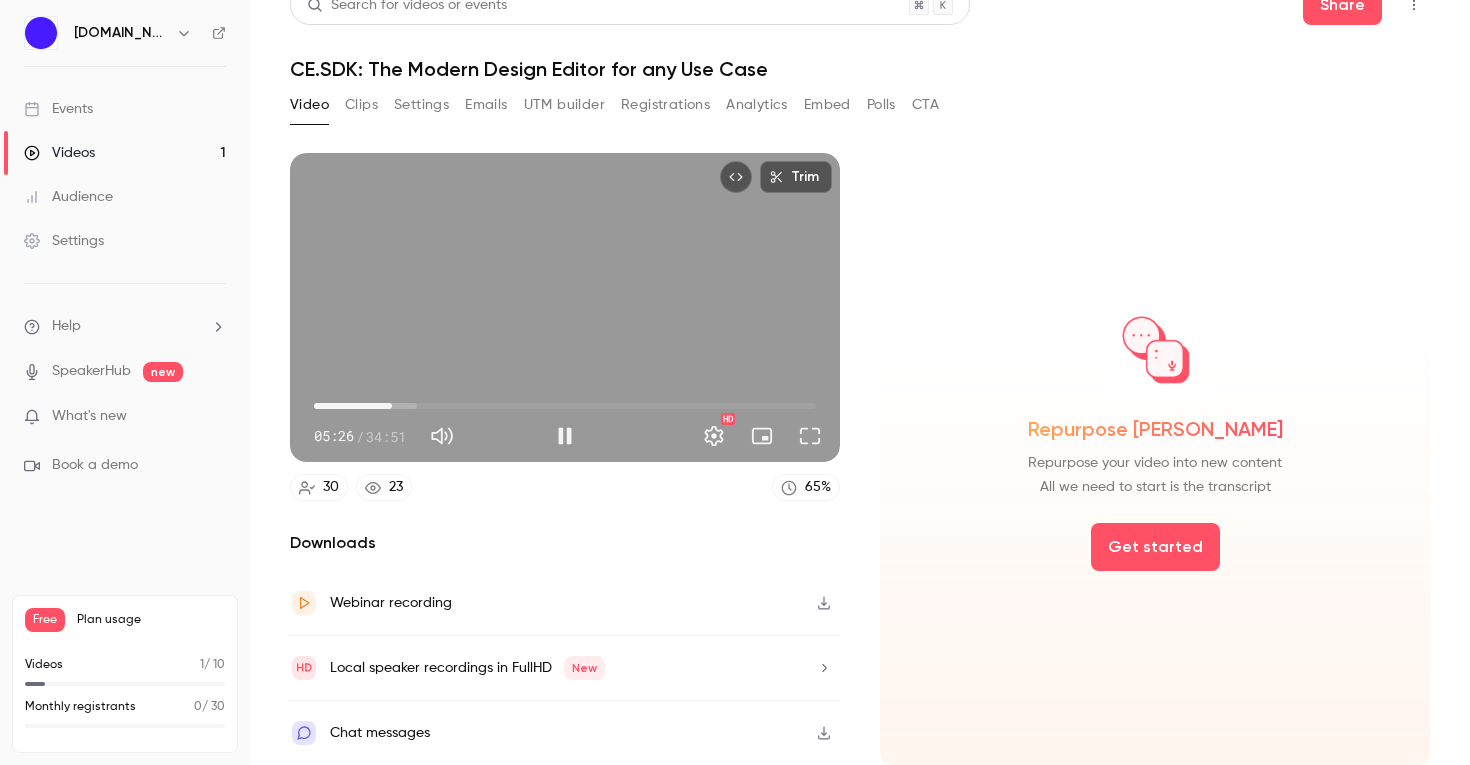 click on "05:26" at bounding box center (565, 406) 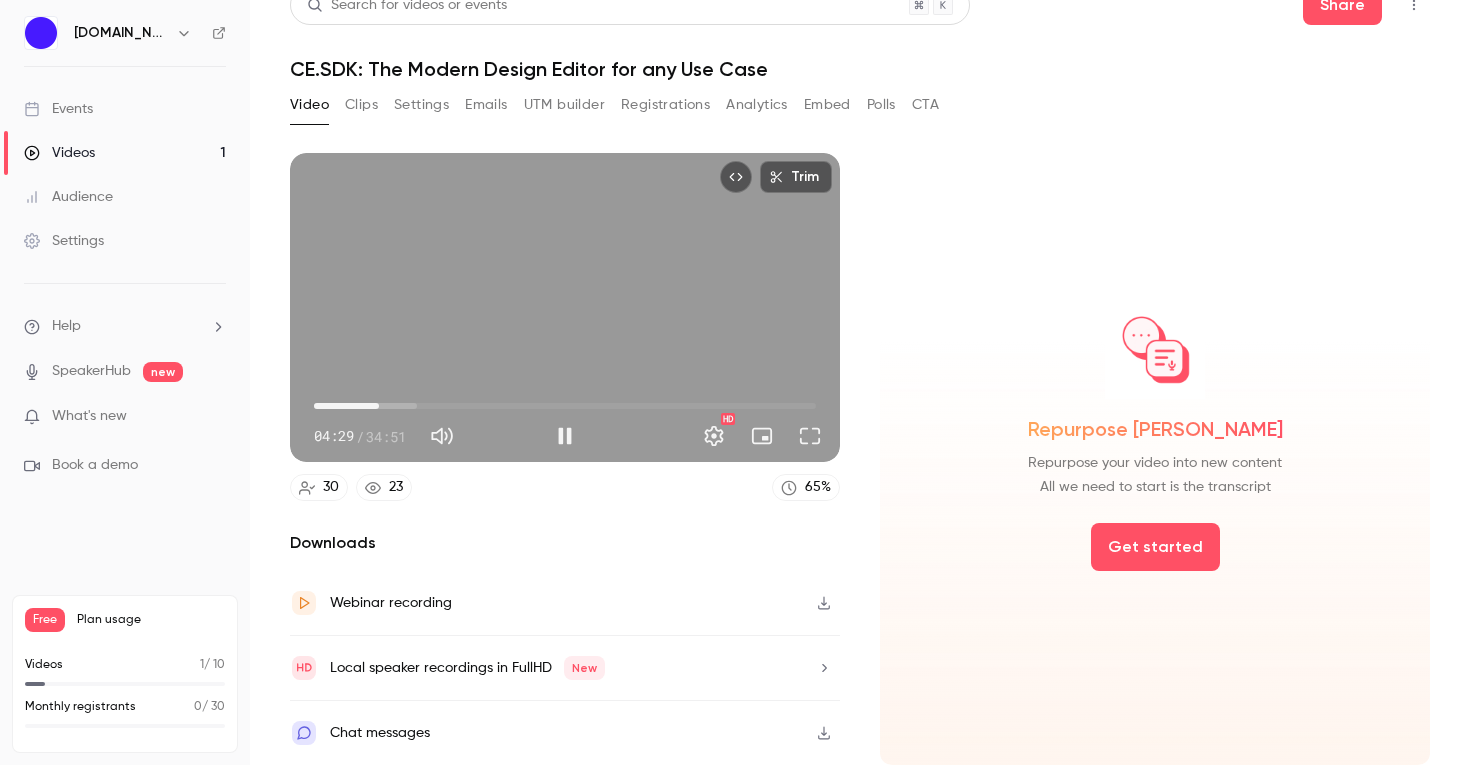 click on "04:29" at bounding box center [379, 406] 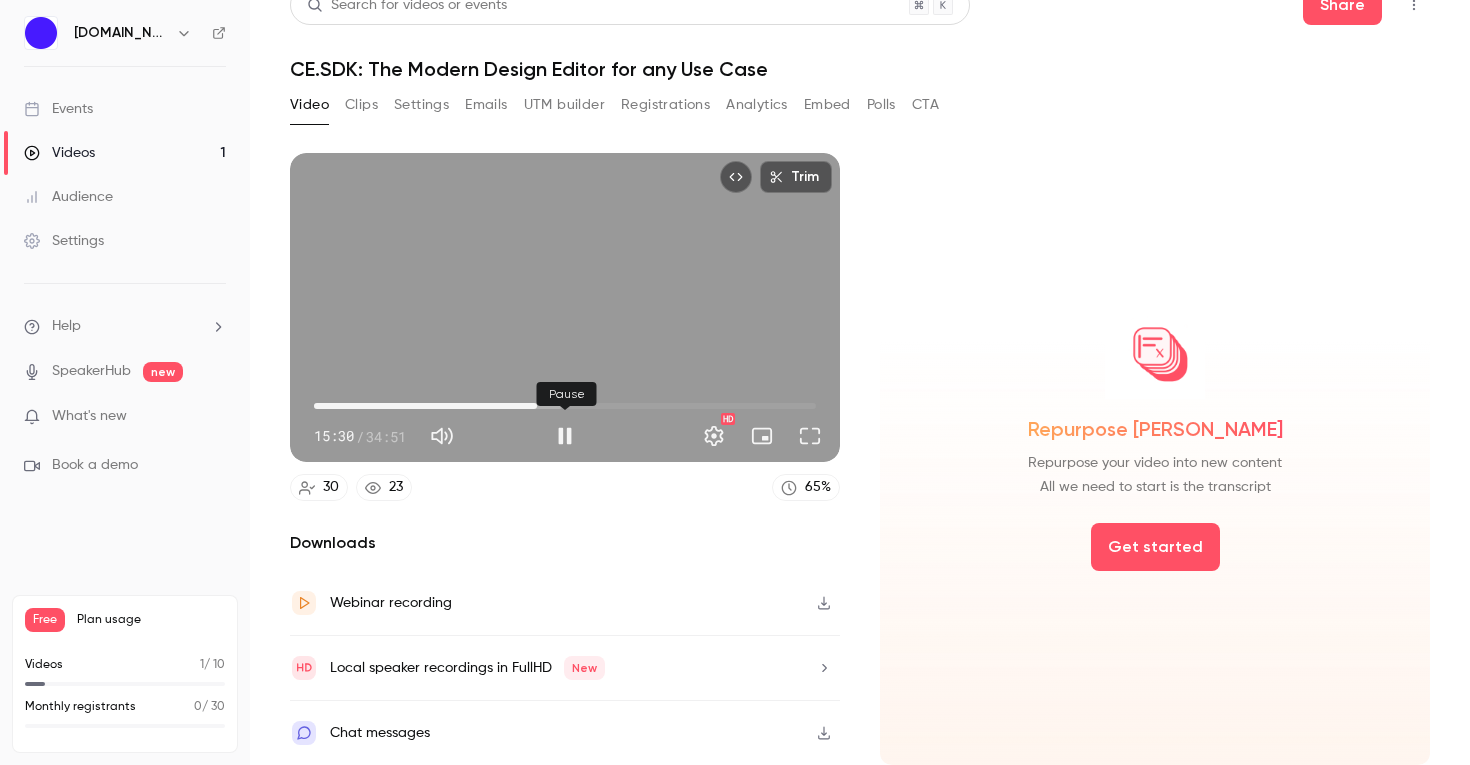 click at bounding box center (565, 436) 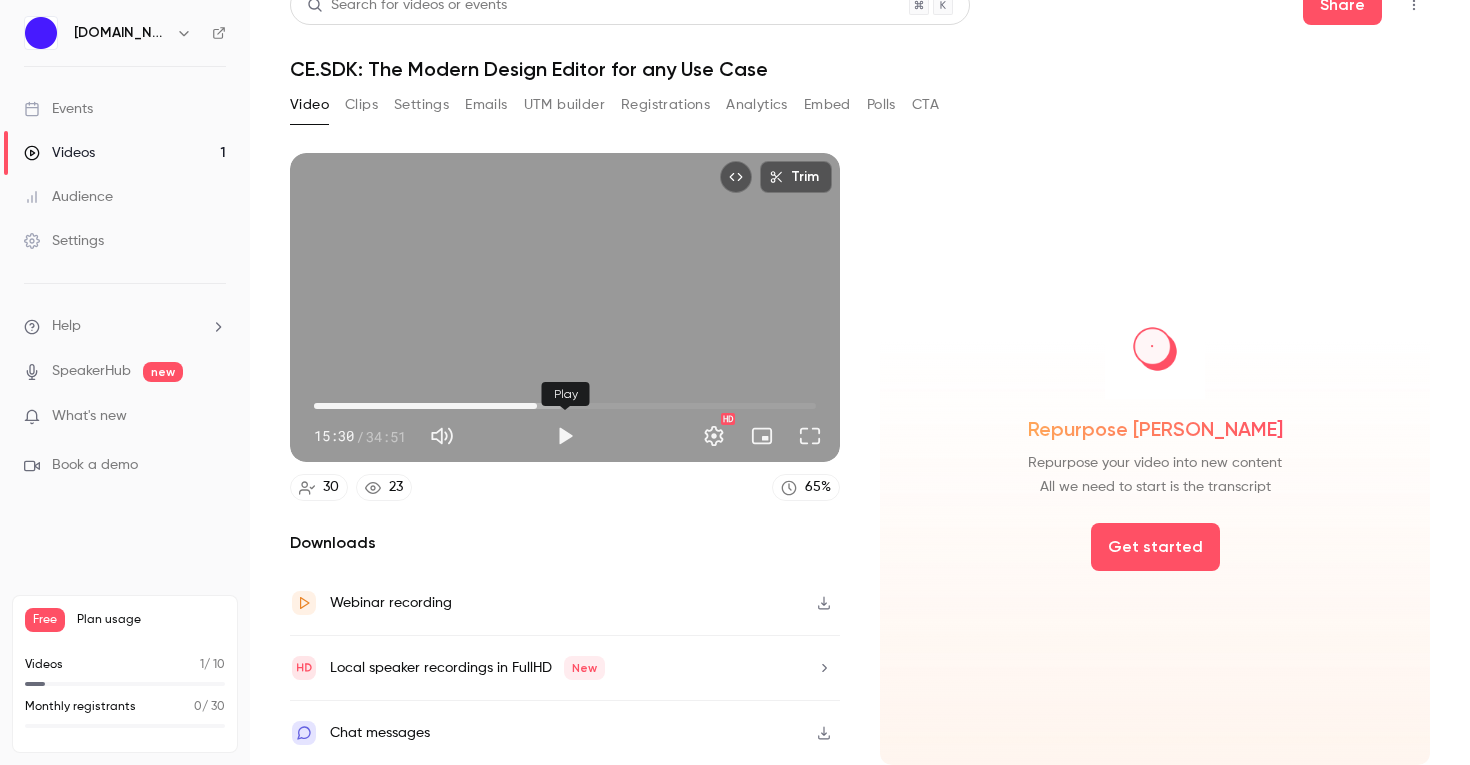 click at bounding box center (565, 436) 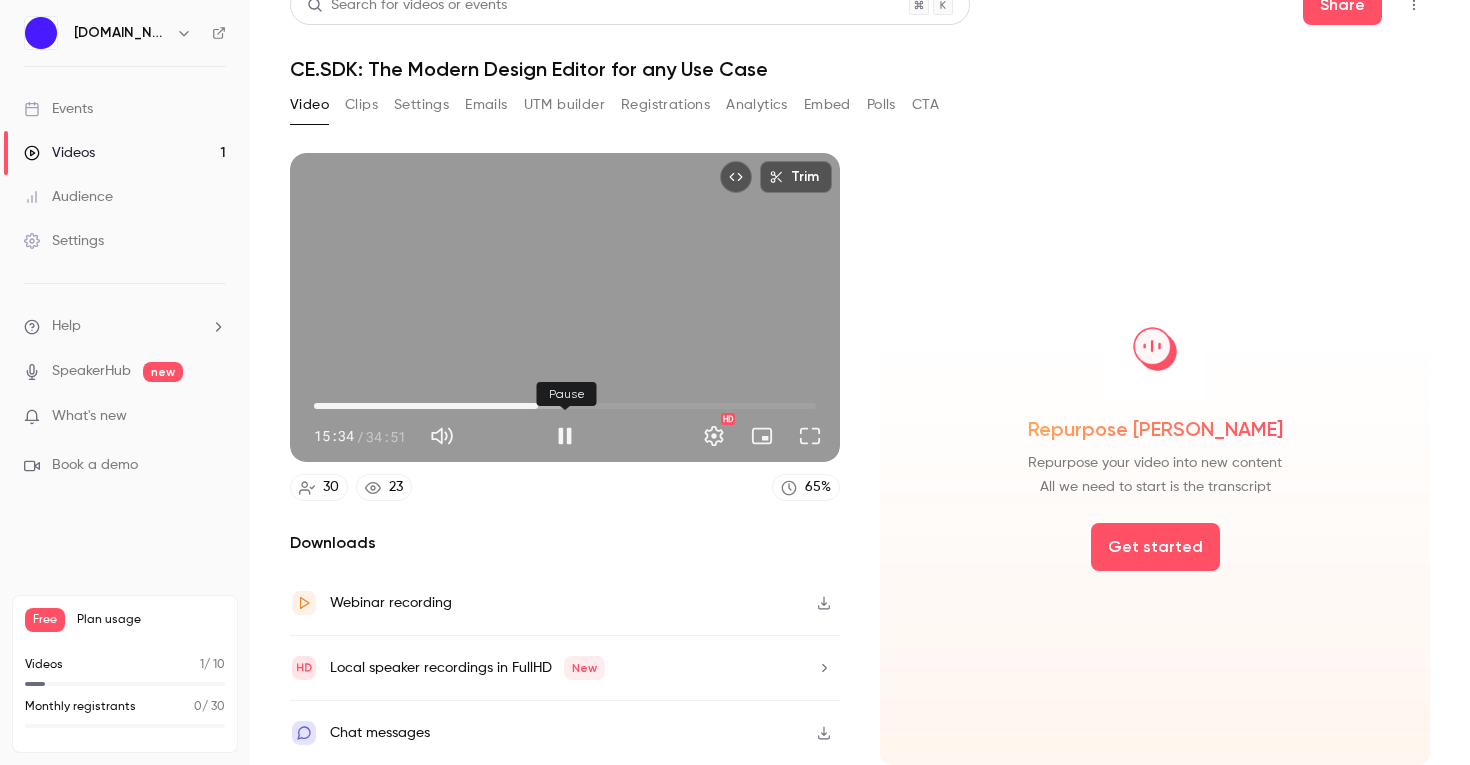 click at bounding box center [565, 436] 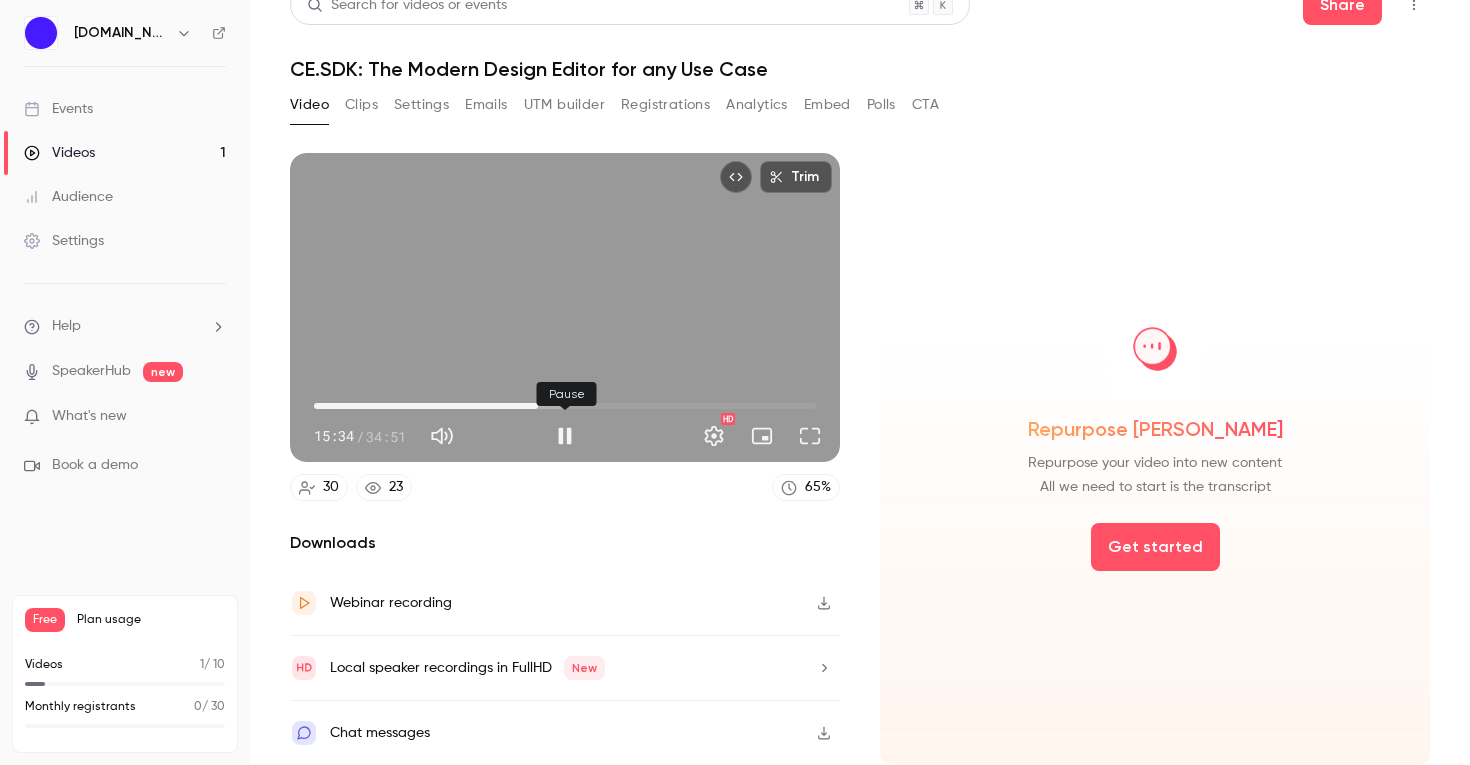 type on "***" 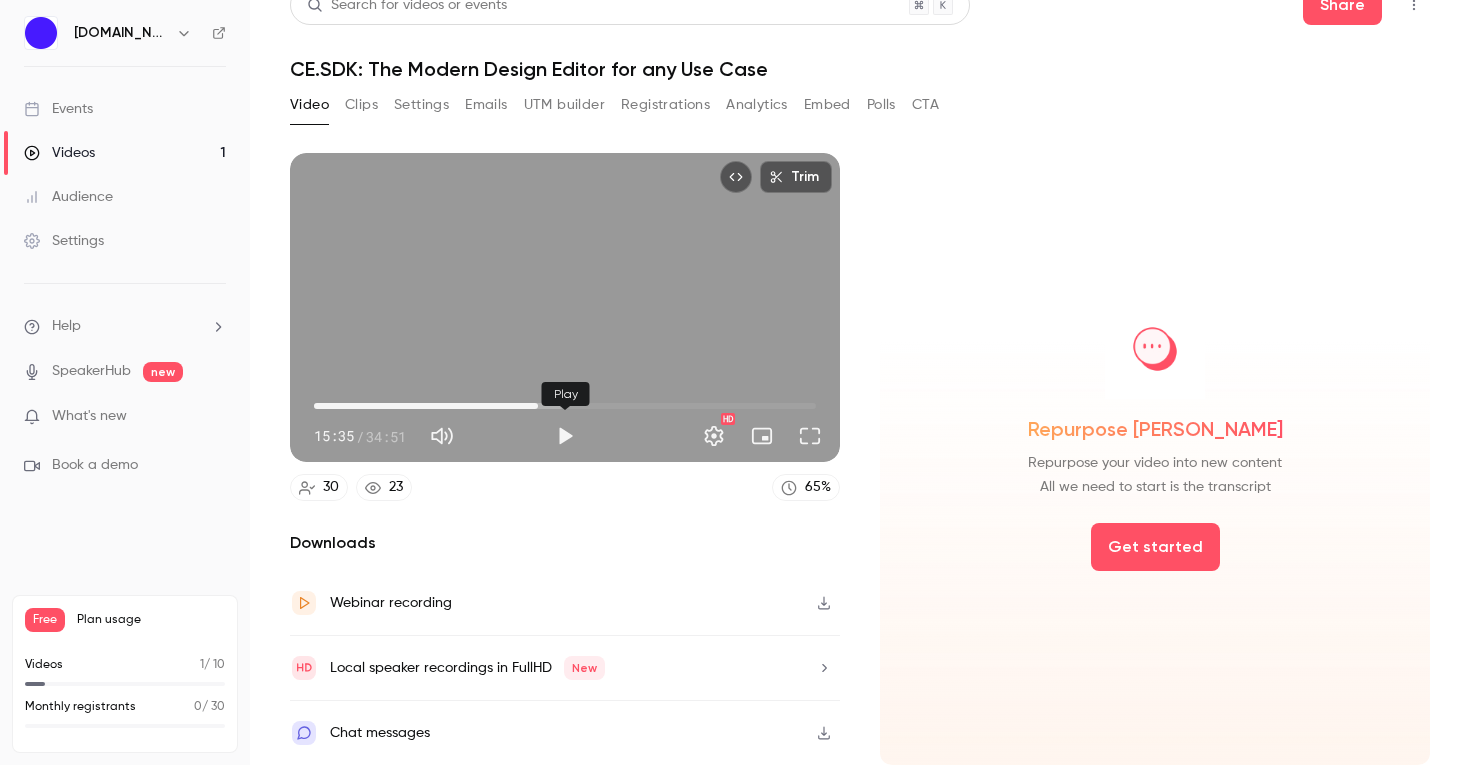 type 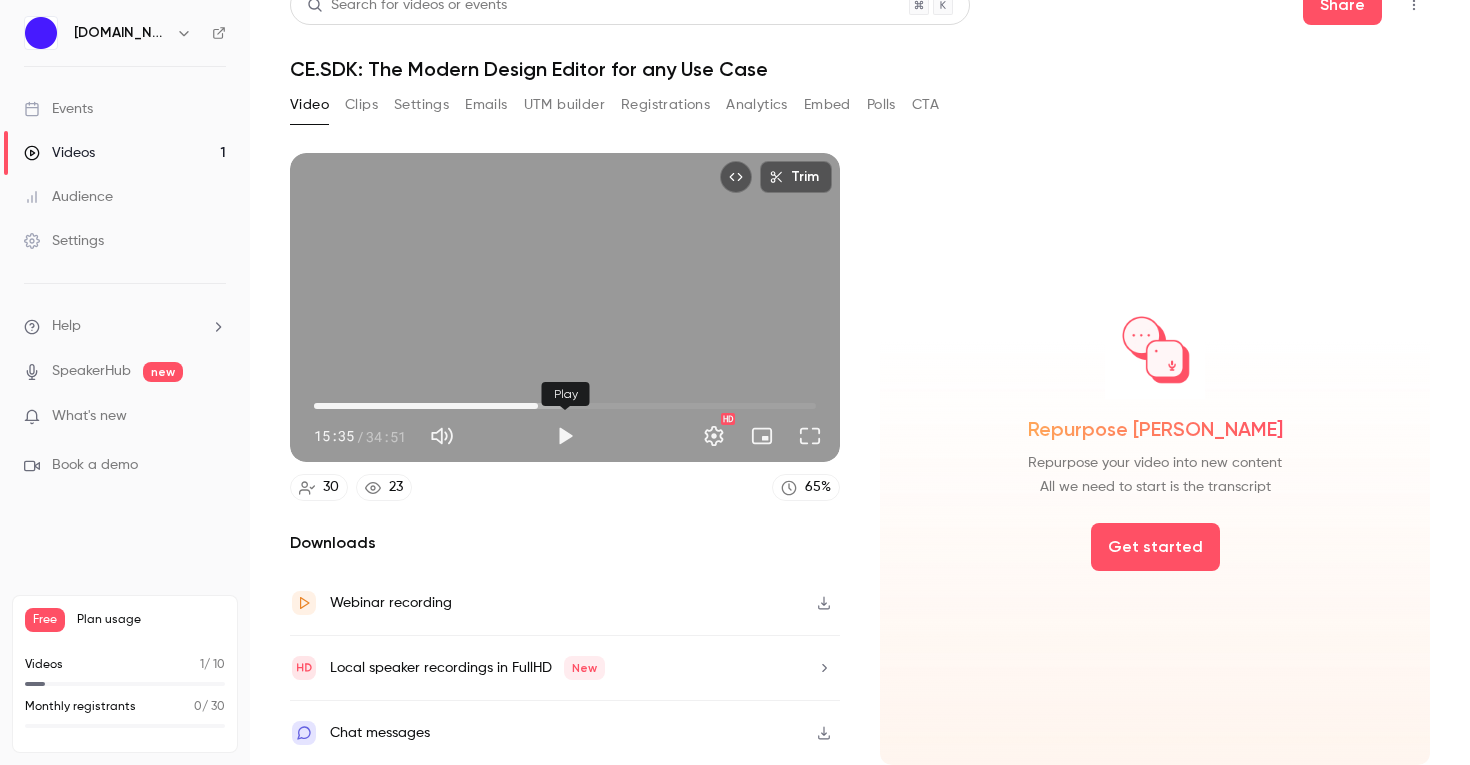 click at bounding box center (565, 436) 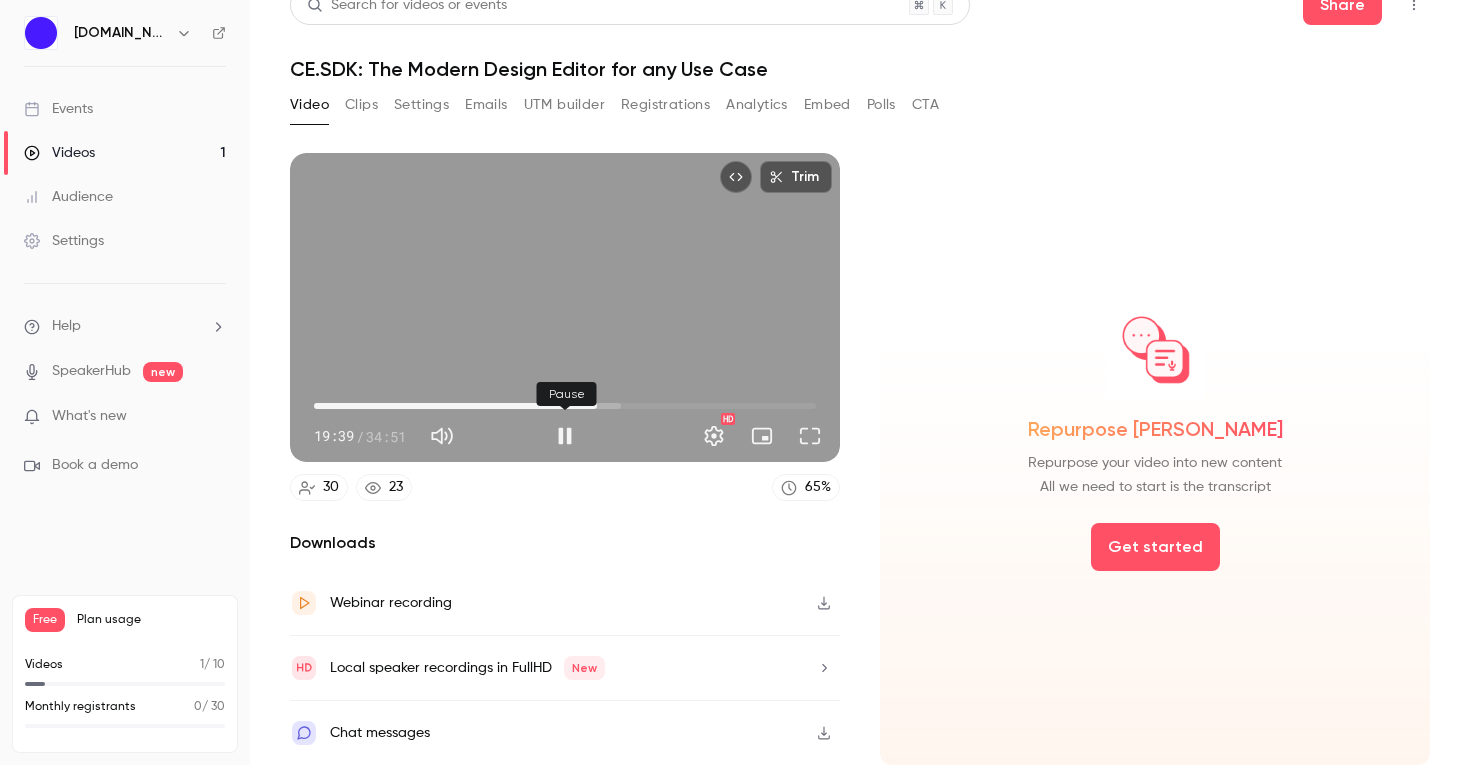 click at bounding box center [565, 436] 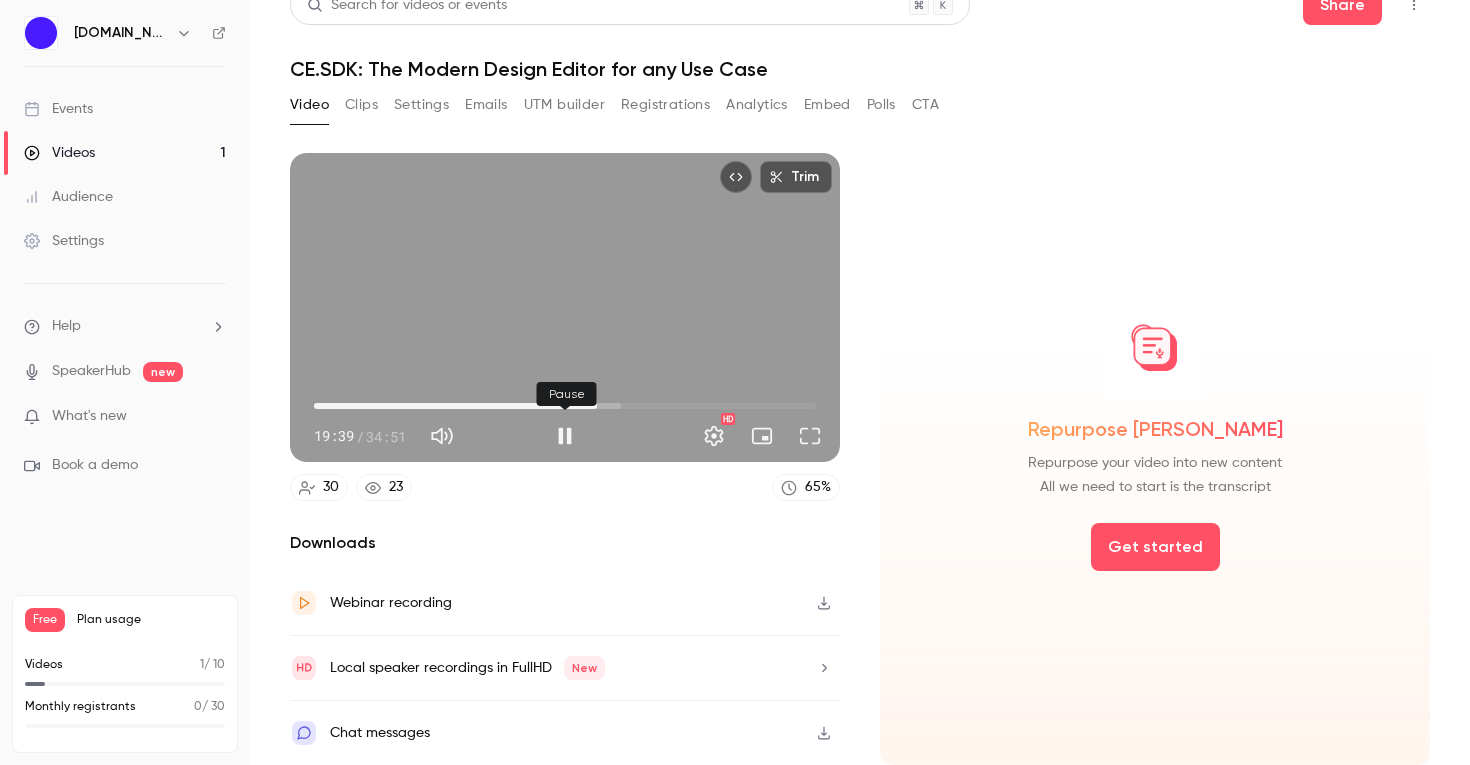 type on "******" 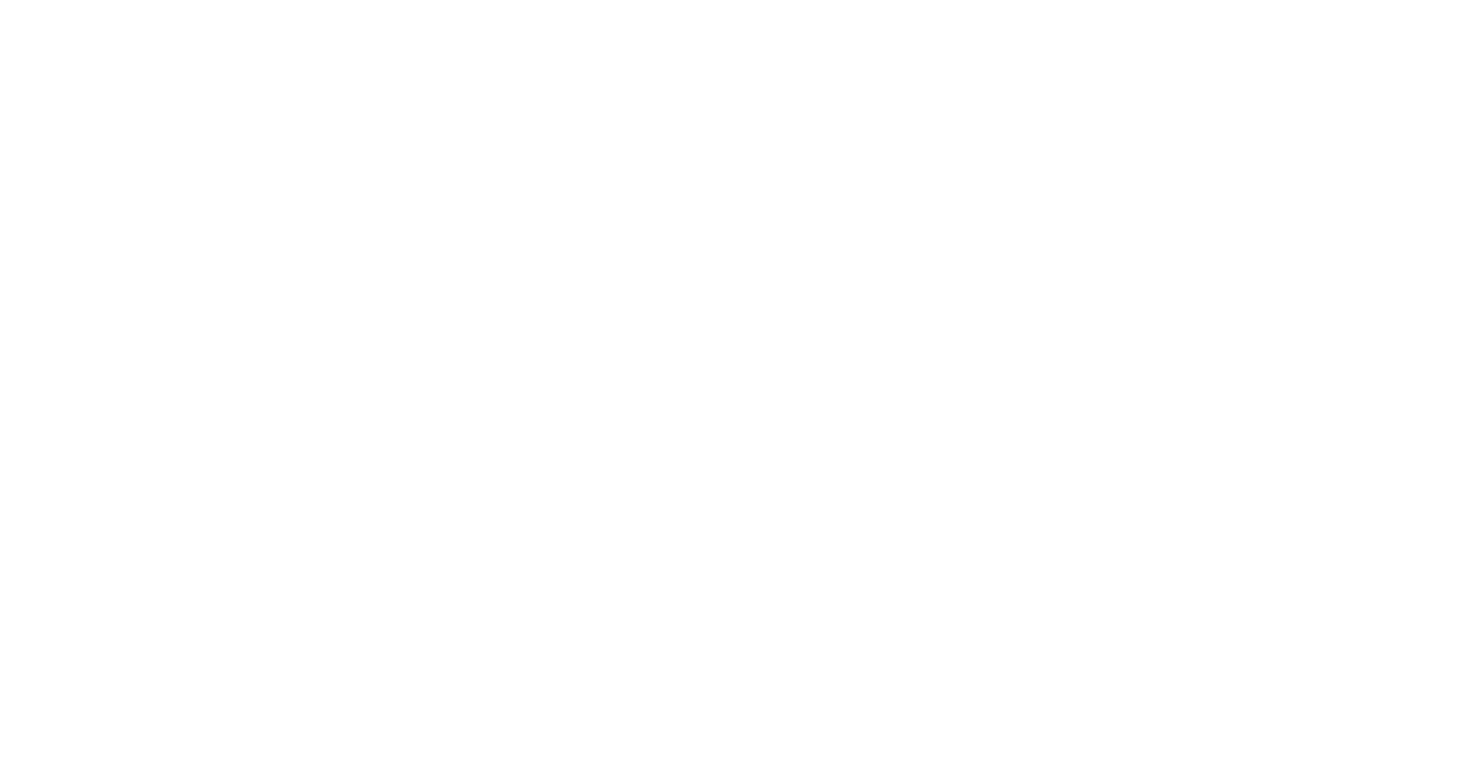 scroll, scrollTop: 0, scrollLeft: 0, axis: both 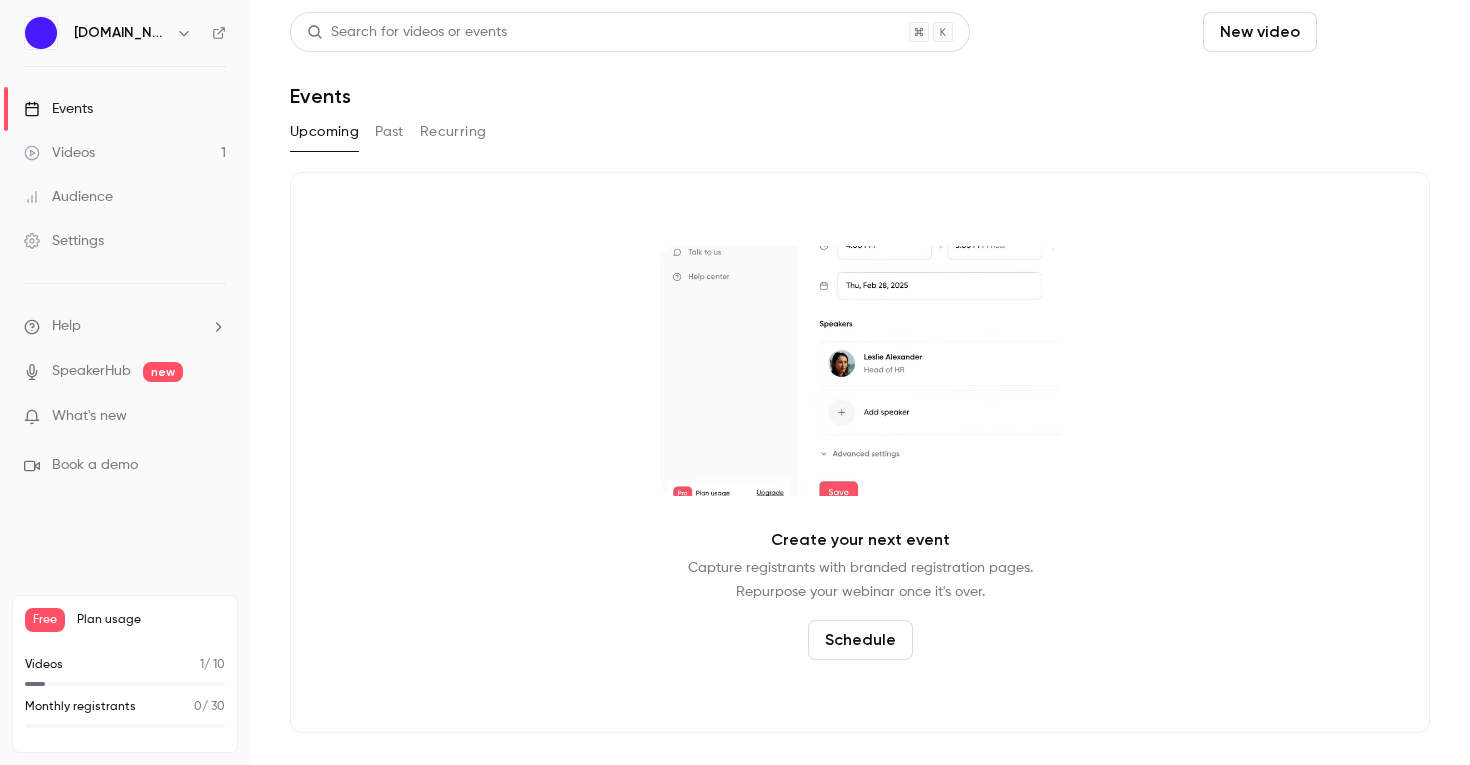 click on "Schedule" at bounding box center [1377, 32] 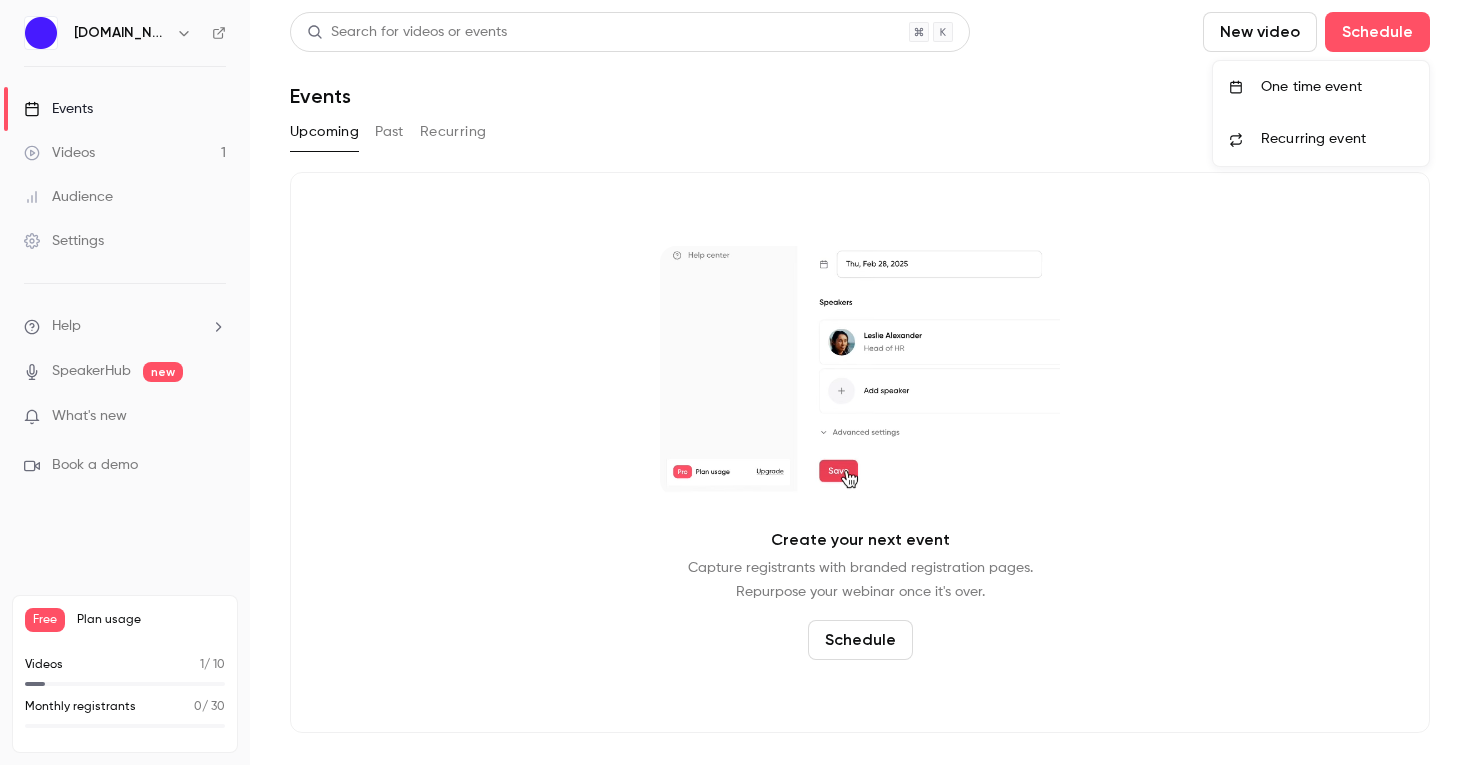 click on "One time event" at bounding box center (1337, 87) 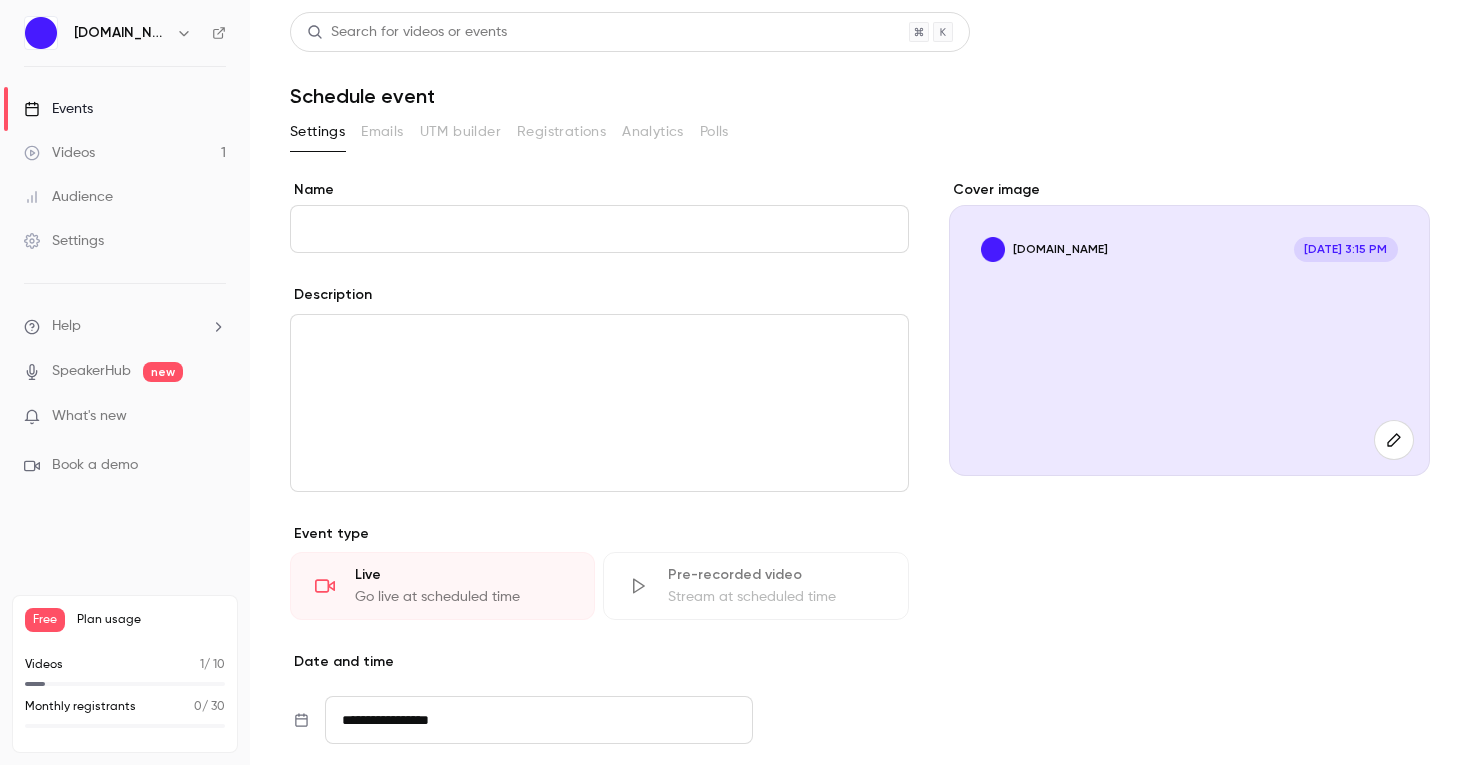 scroll, scrollTop: 0, scrollLeft: 0, axis: both 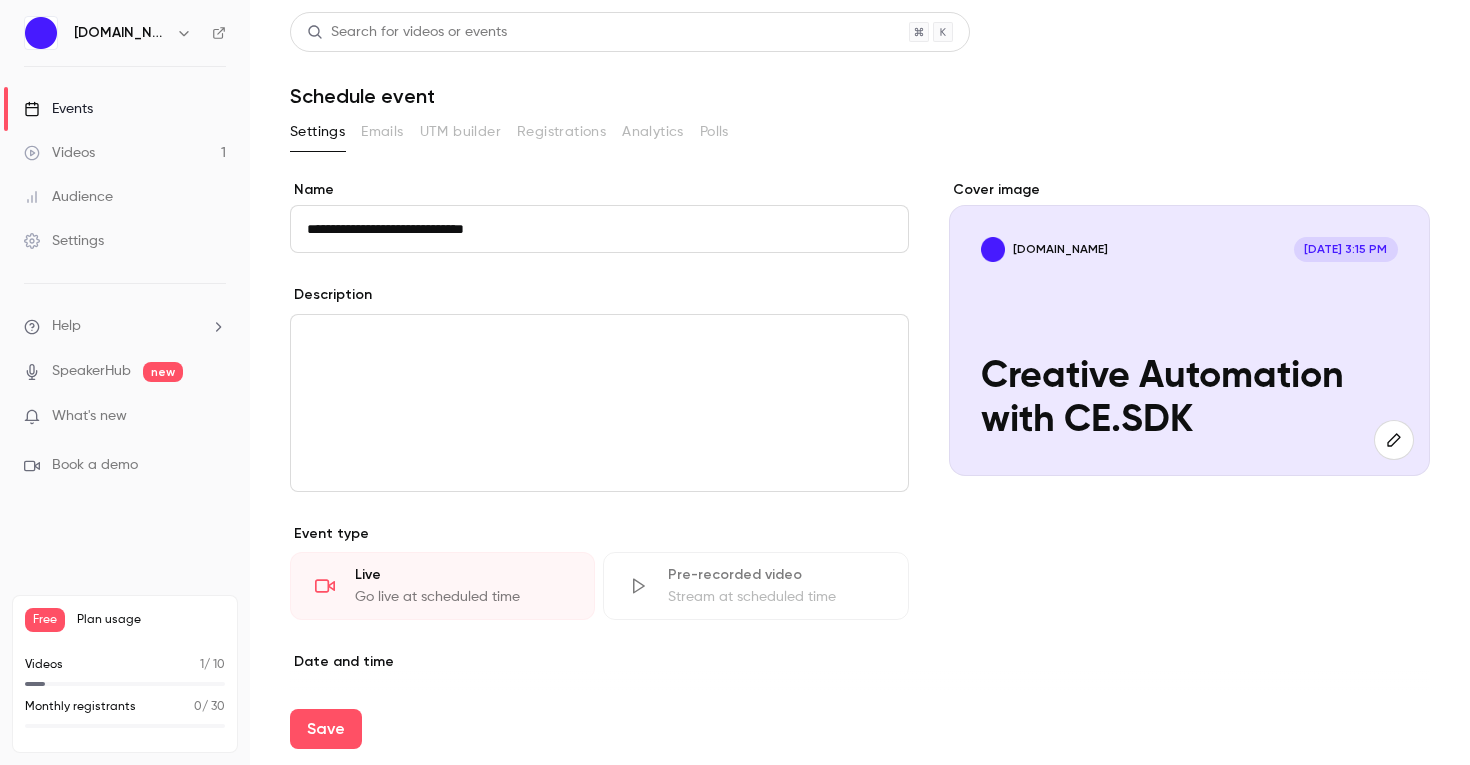 type on "**********" 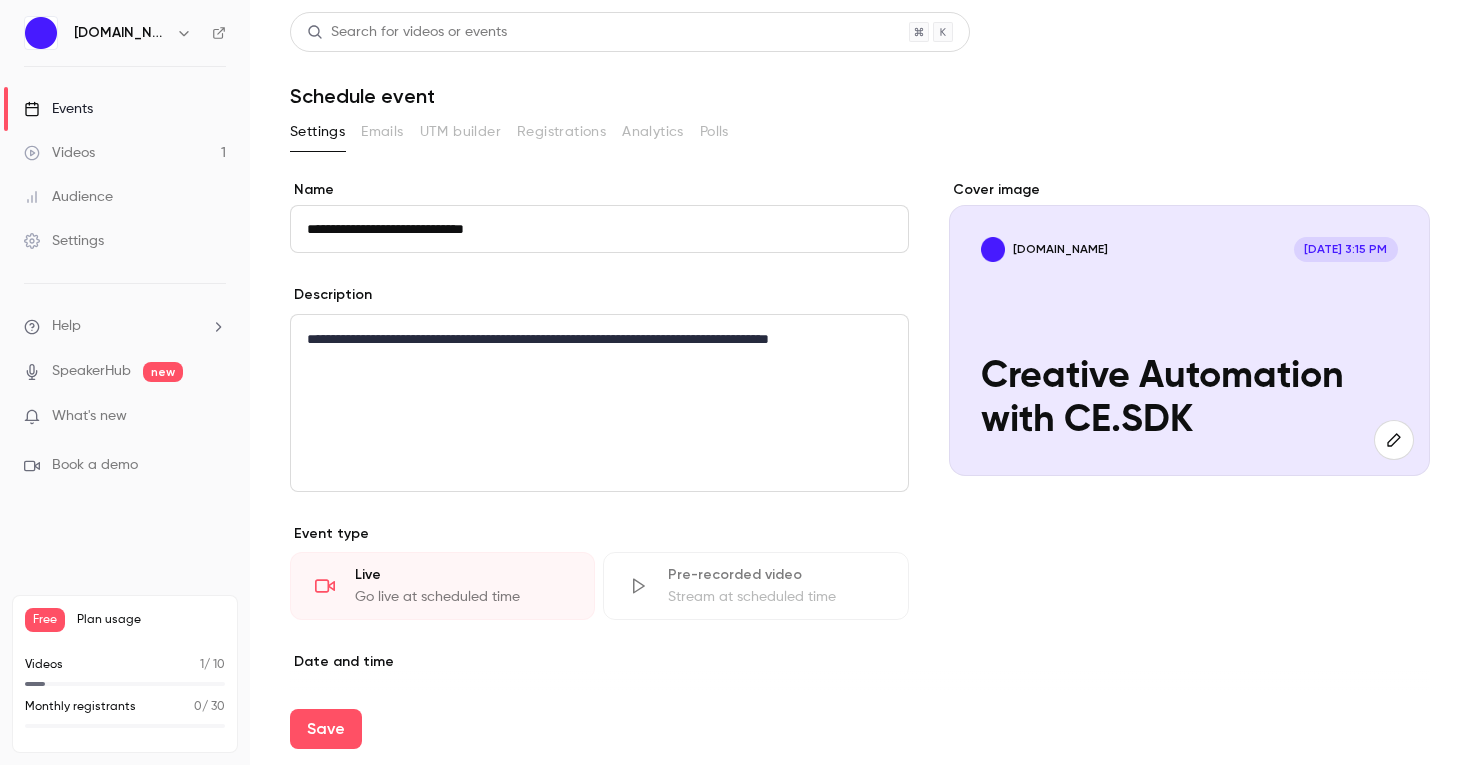 click on "**********" at bounding box center (599, 351) 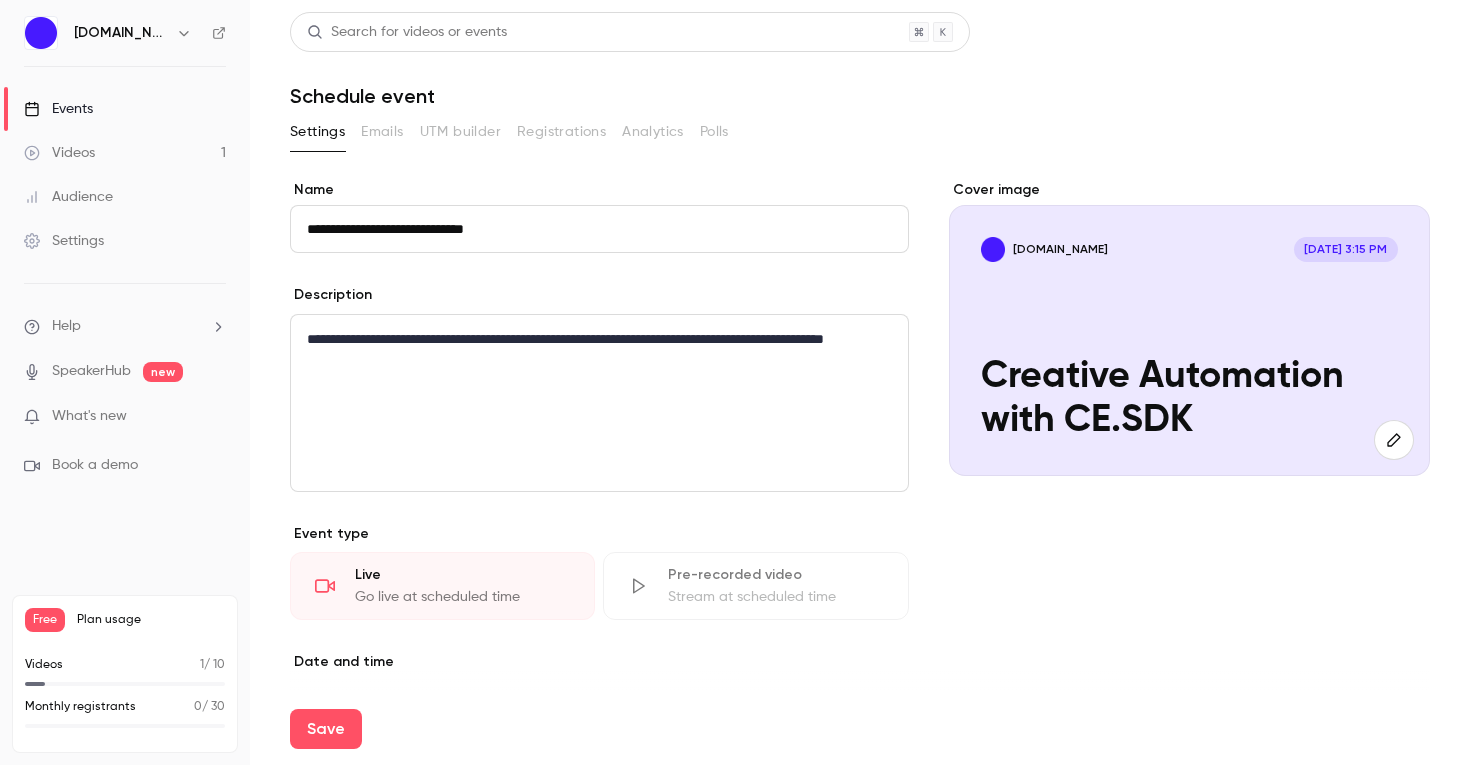click on "**********" at bounding box center [599, 351] 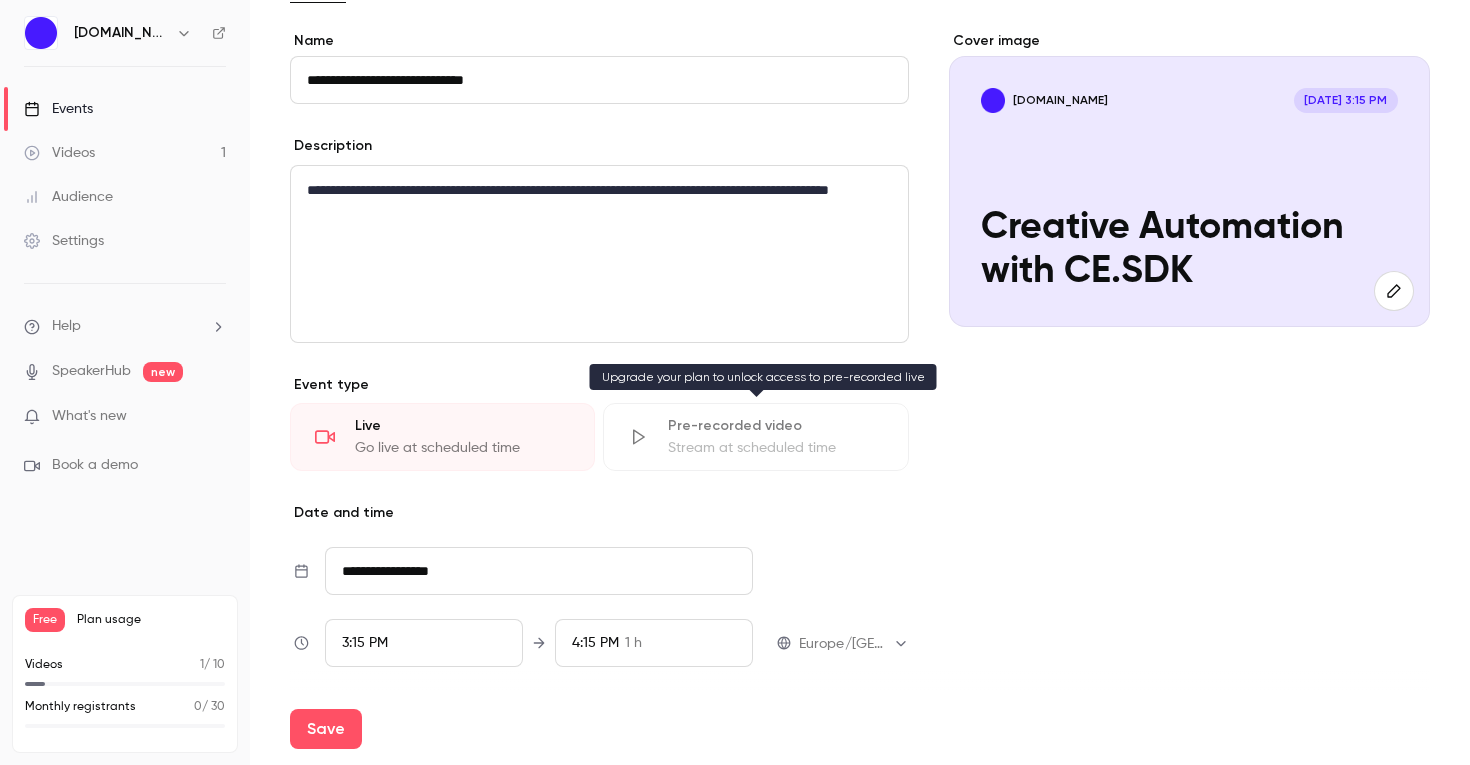 scroll, scrollTop: 152, scrollLeft: 0, axis: vertical 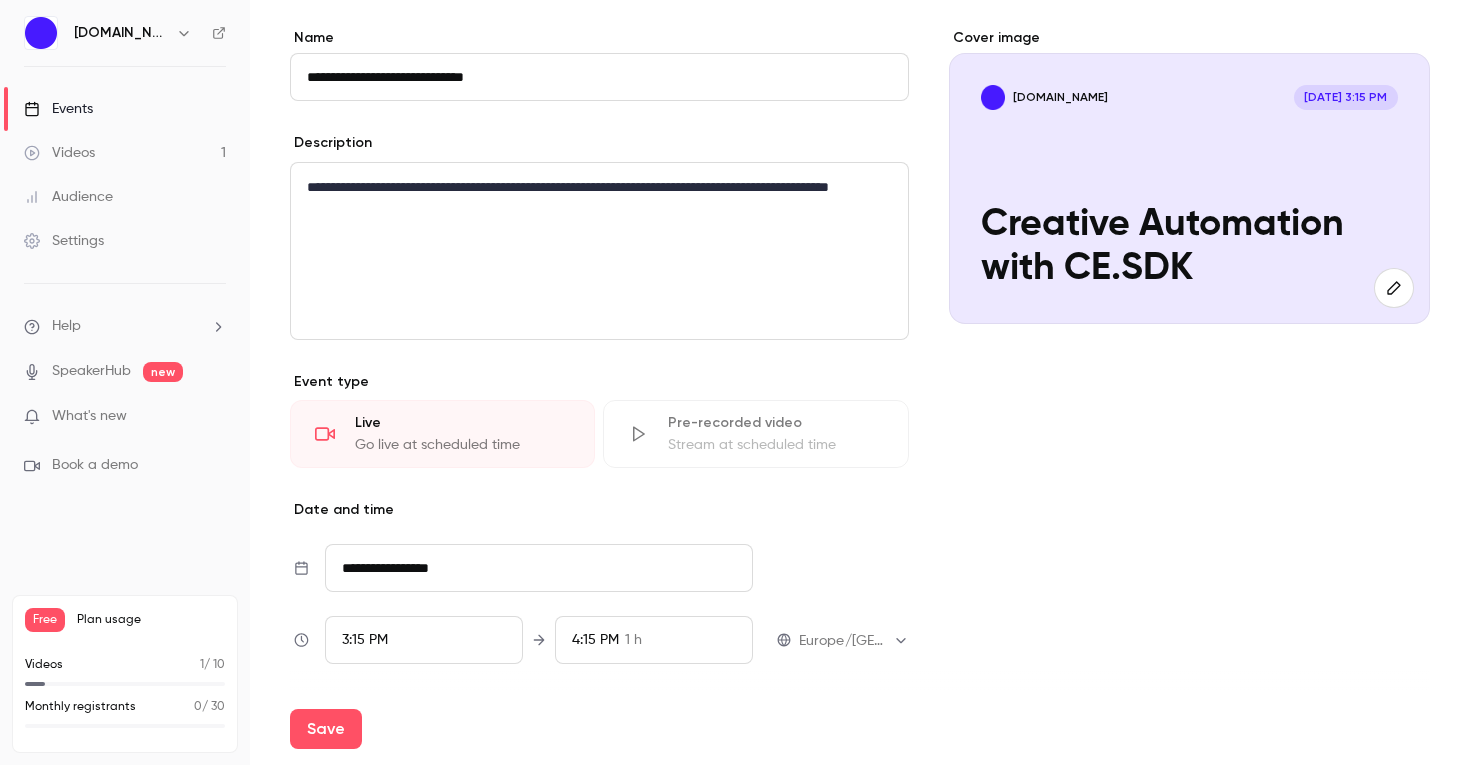 click on "**********" at bounding box center (539, 568) 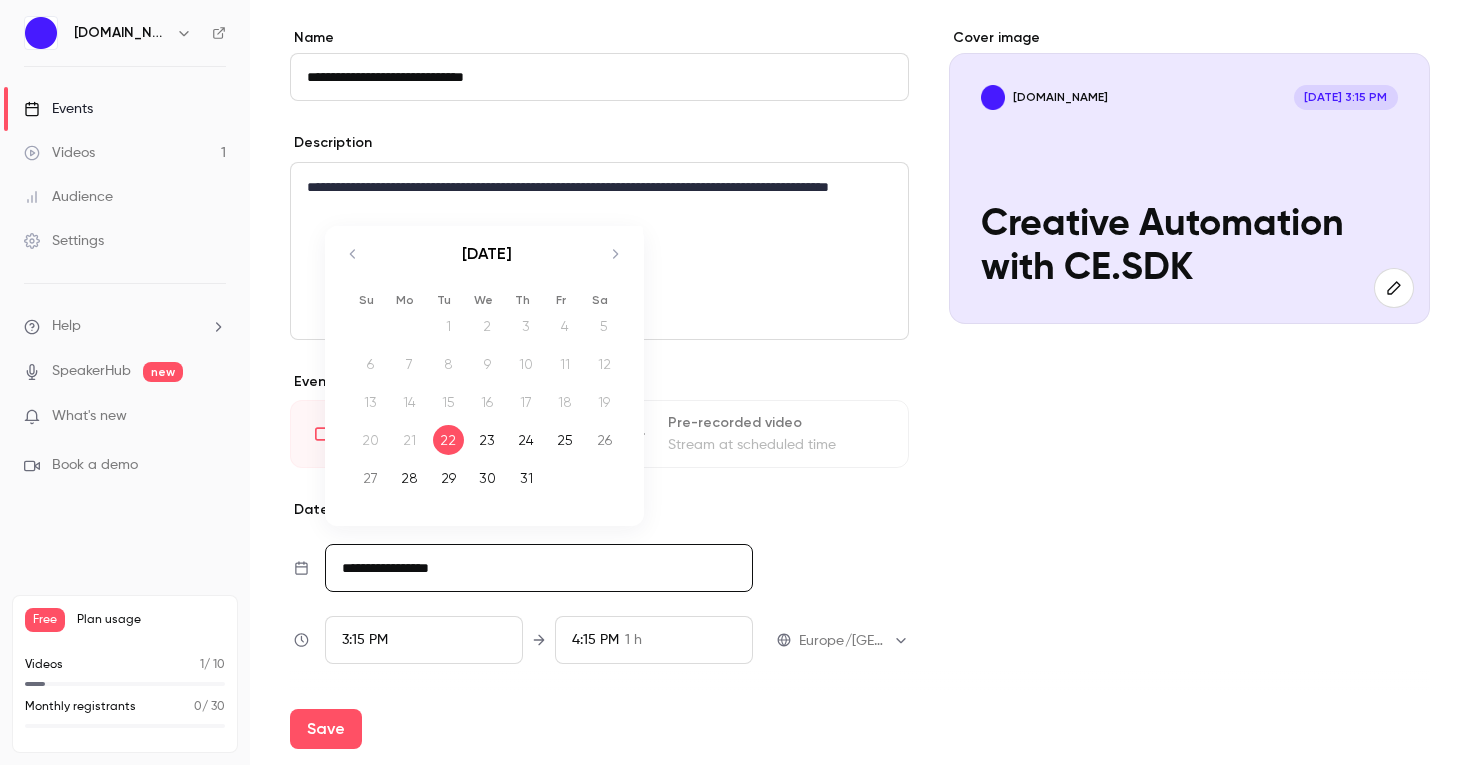 click 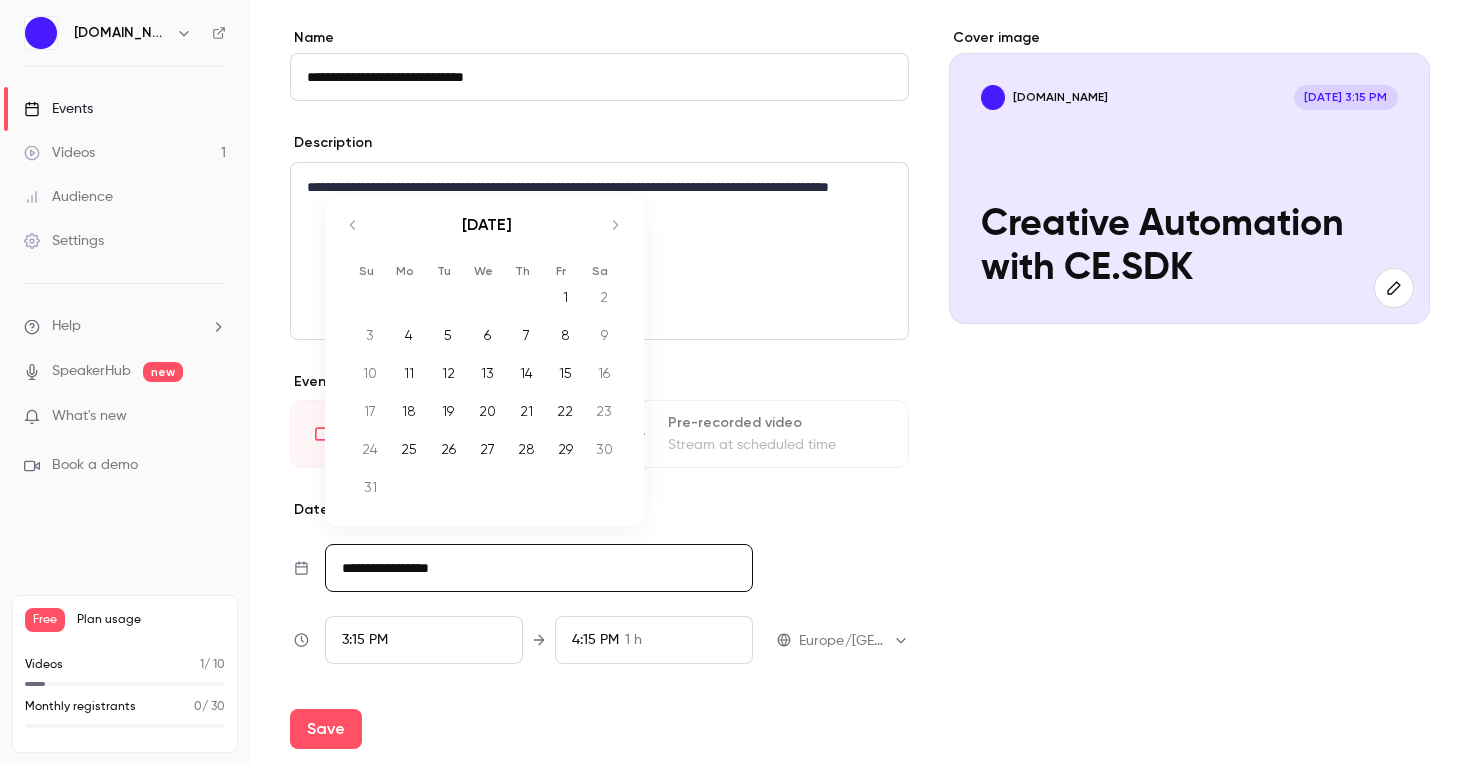 click on "8" at bounding box center [565, 335] 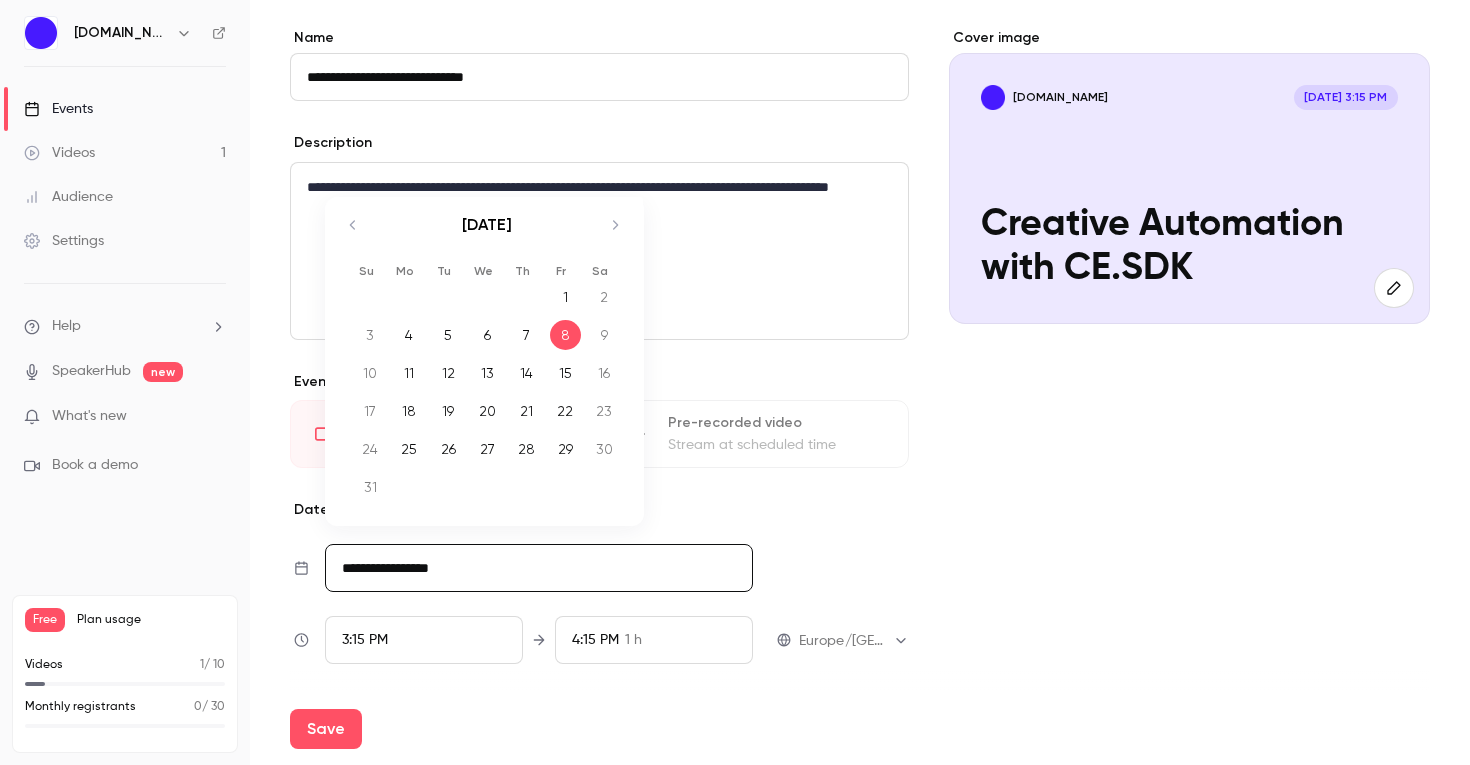 click on "**********" at bounding box center [539, 568] 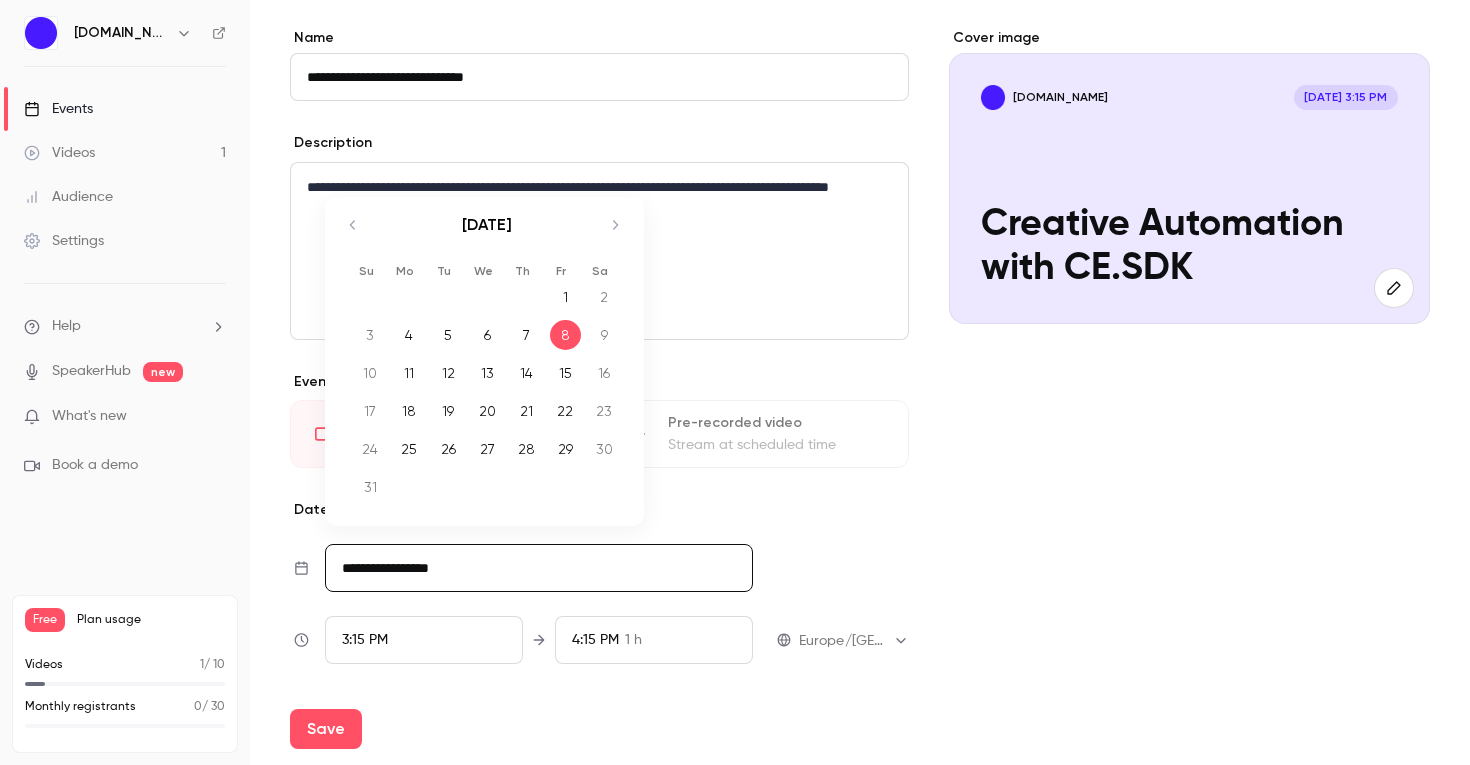 click 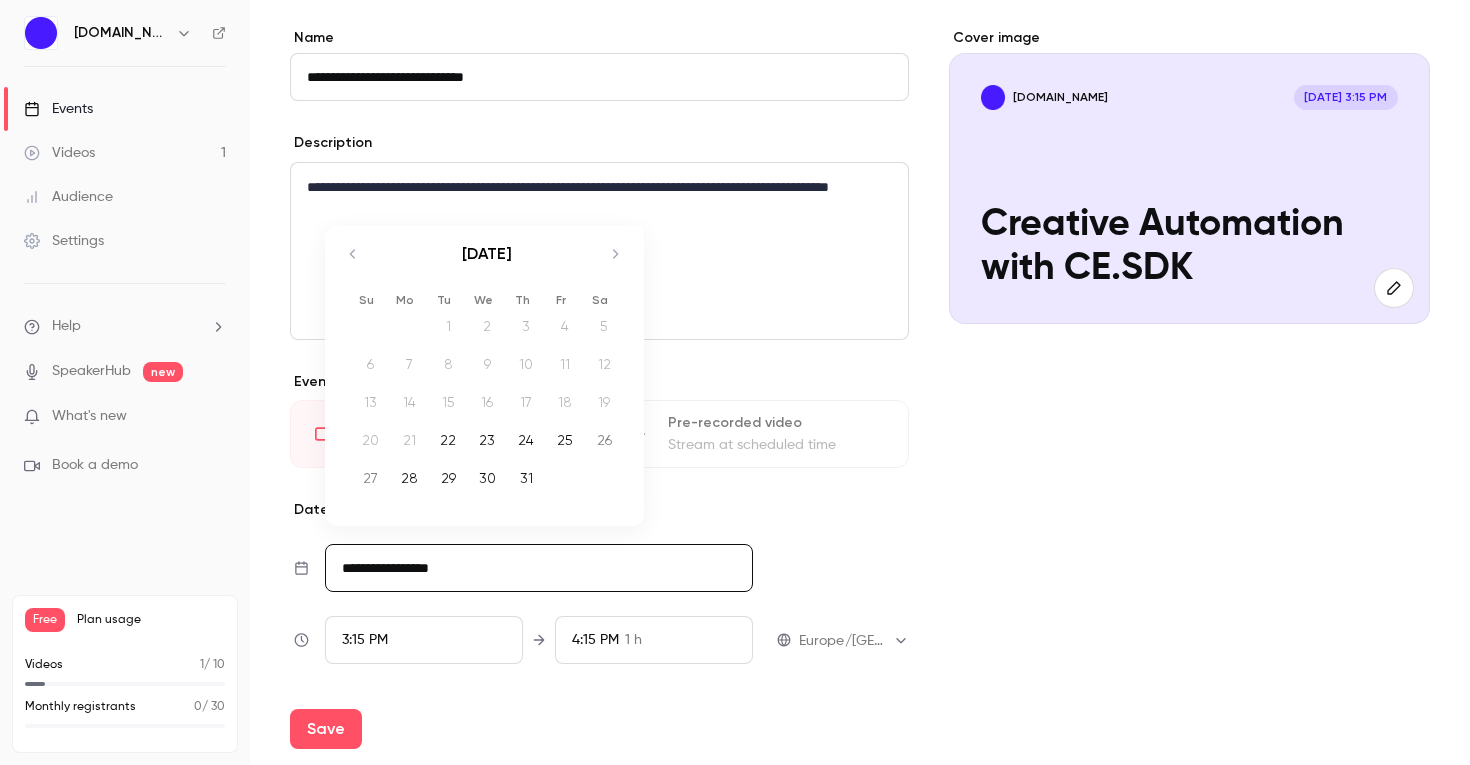 click 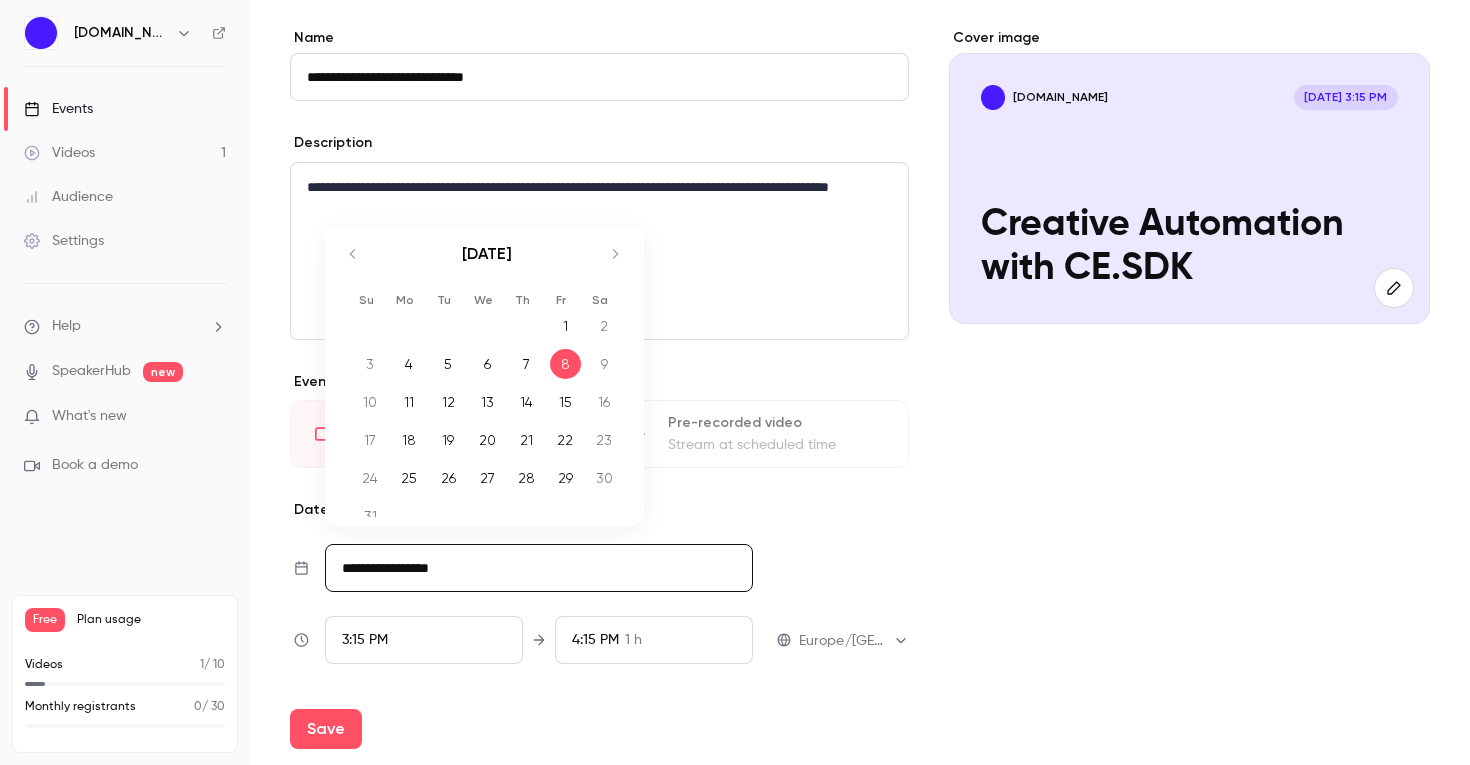 click on "1" at bounding box center (565, 326) 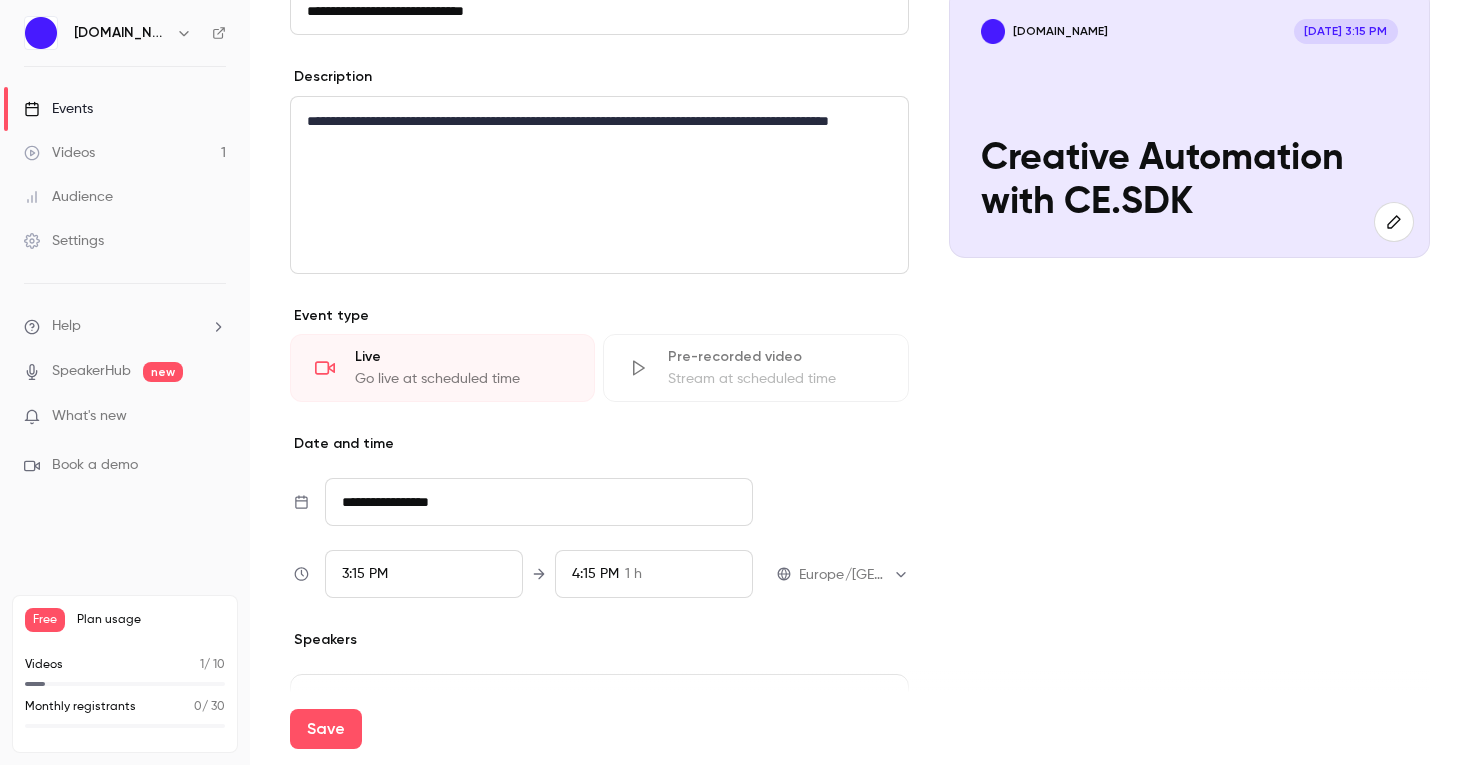 scroll, scrollTop: 219, scrollLeft: 0, axis: vertical 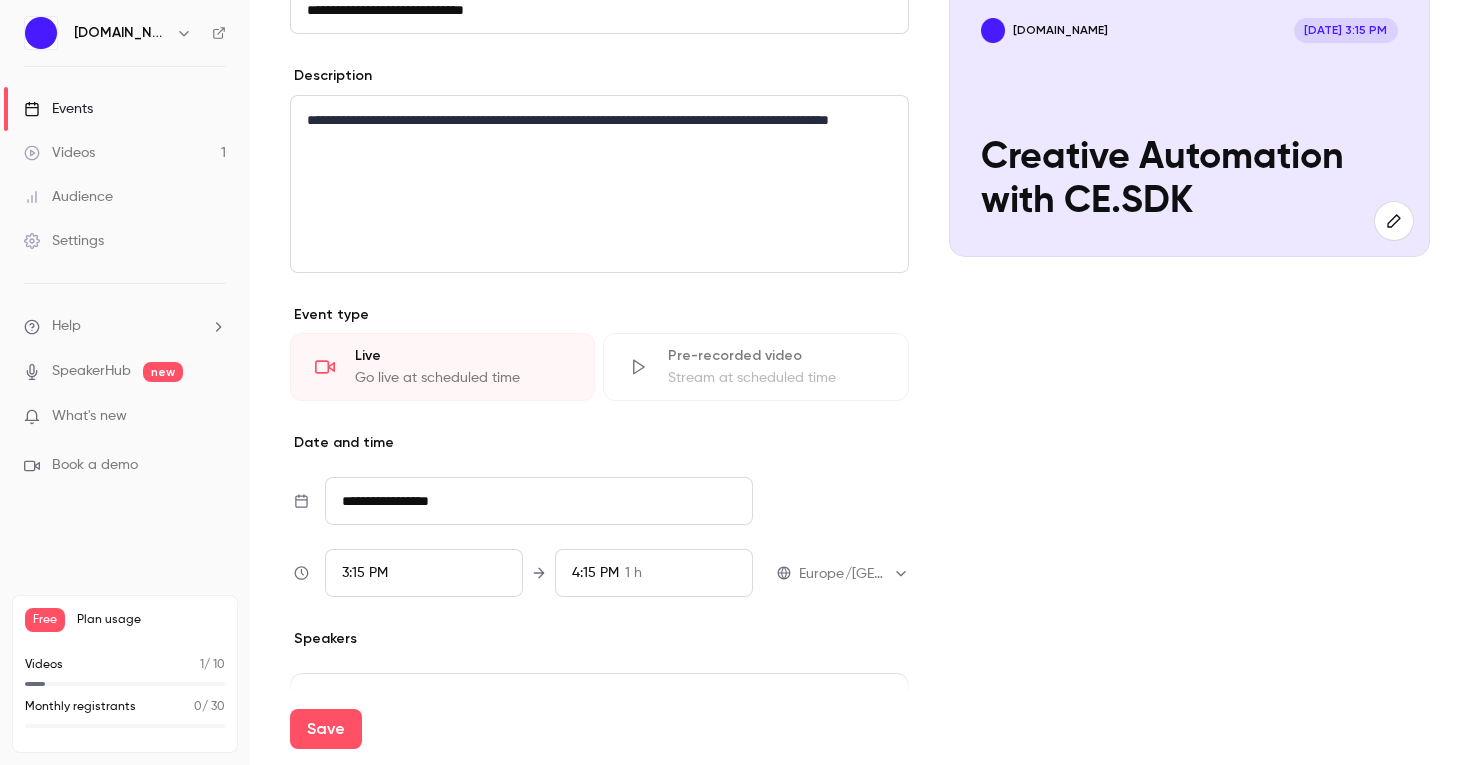 click on "3:15 PM" at bounding box center (424, 573) 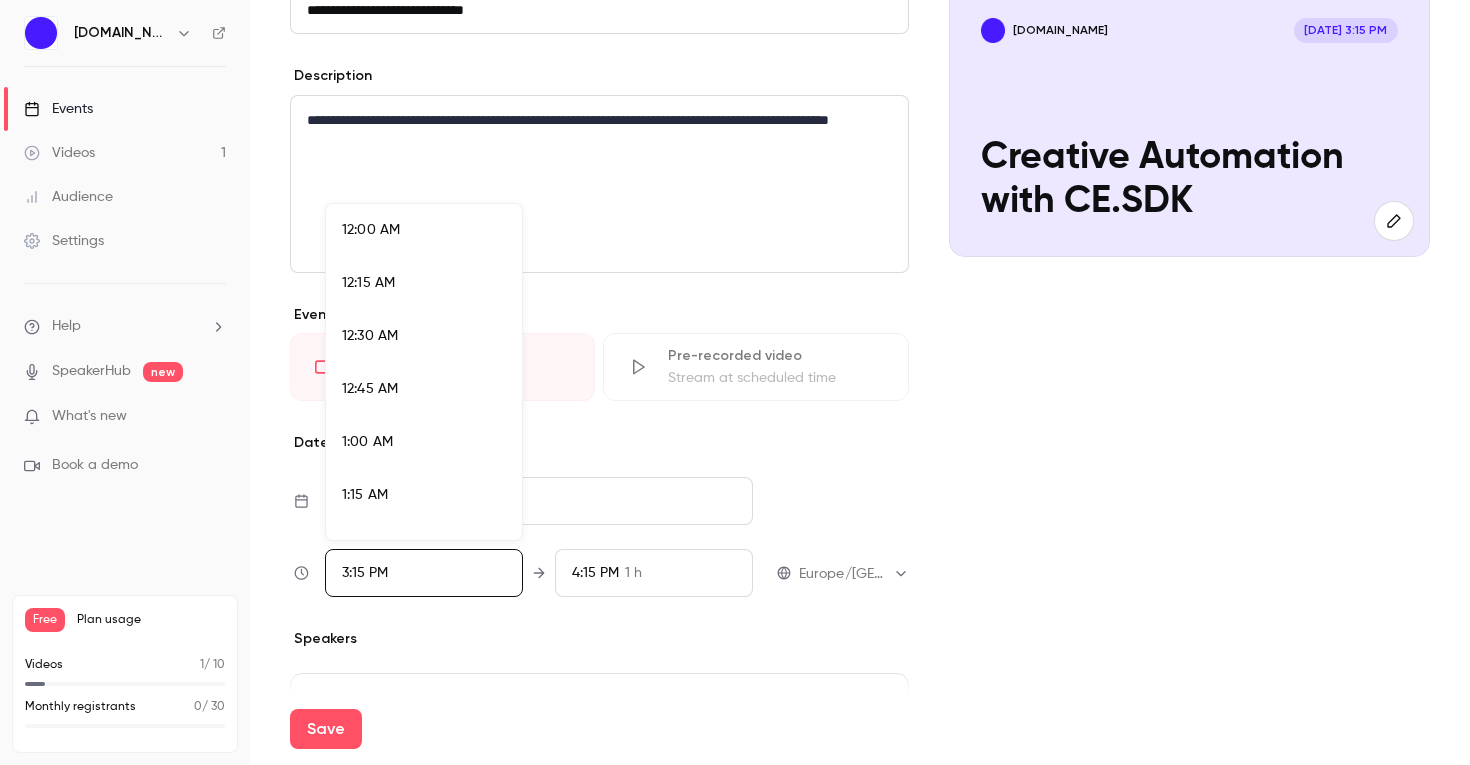 scroll, scrollTop: 3091, scrollLeft: 0, axis: vertical 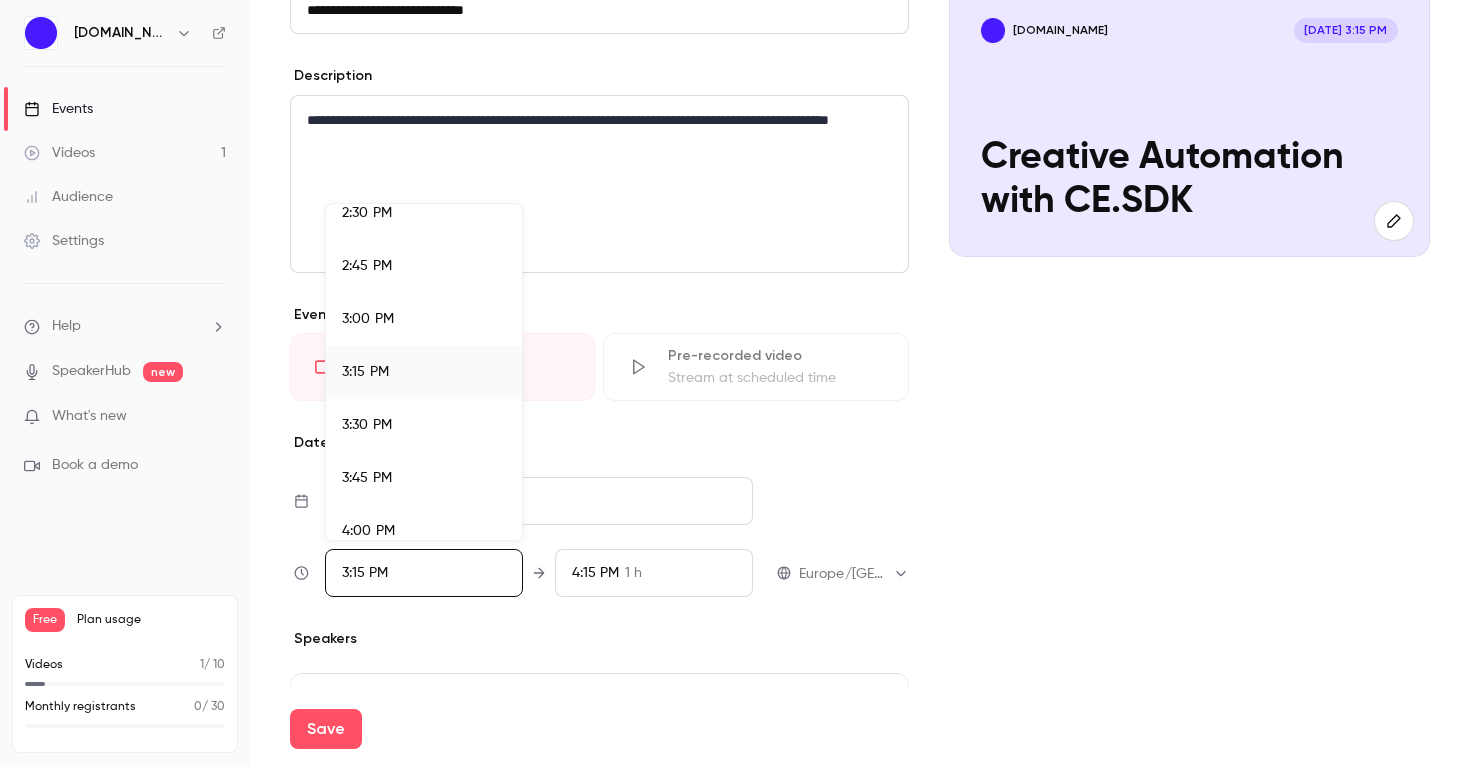 click on "4:00 PM" at bounding box center (424, 531) 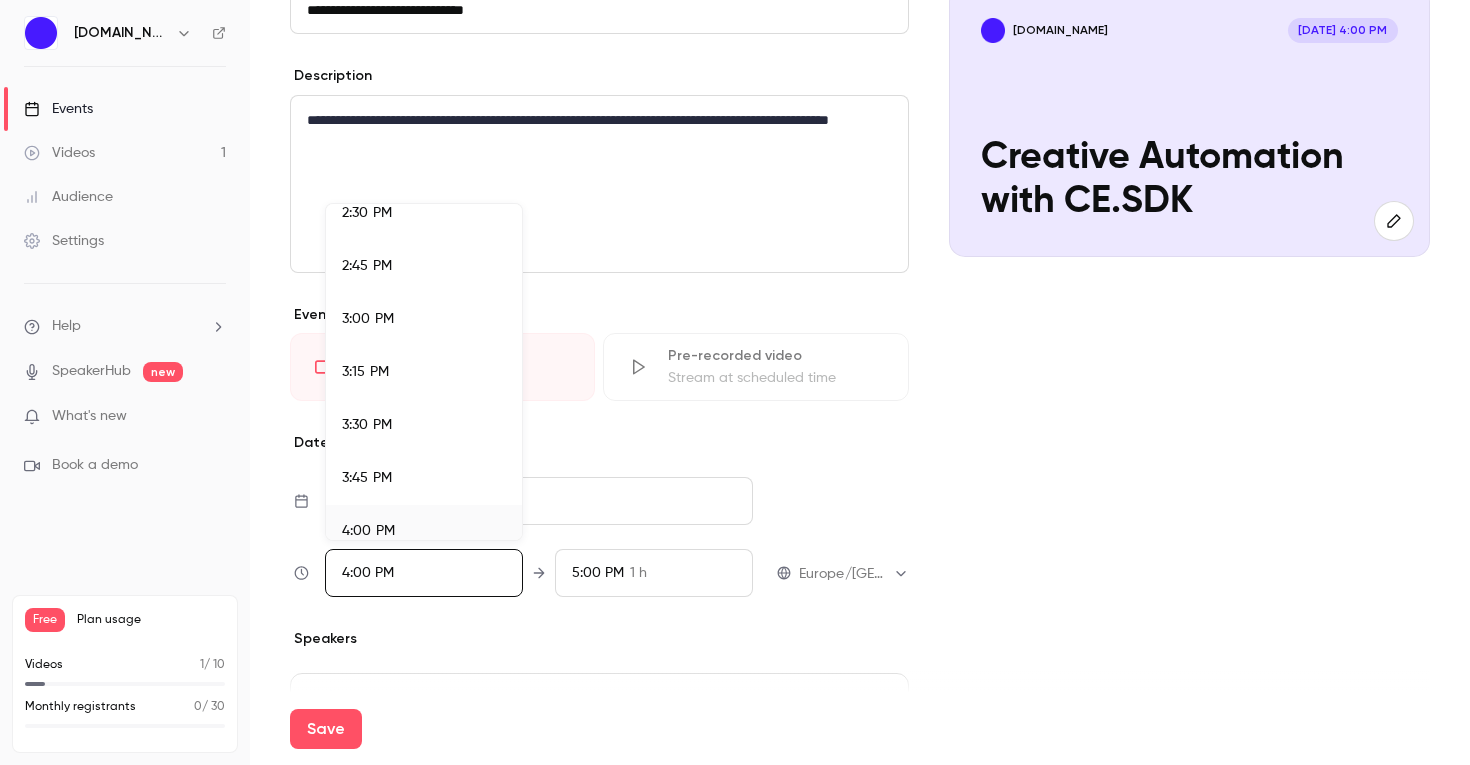 click at bounding box center (735, 382) 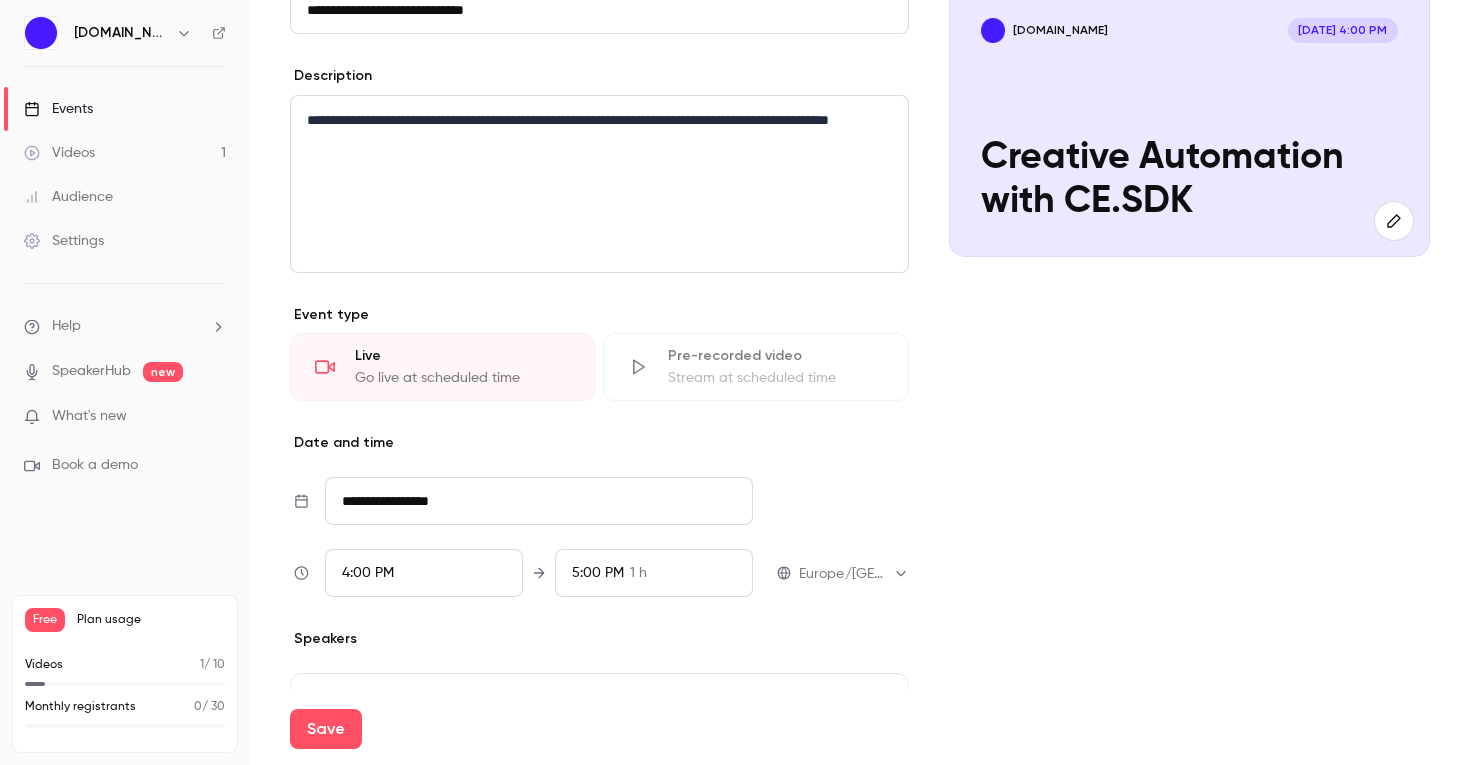 click on "5:00 PM" at bounding box center [598, 573] 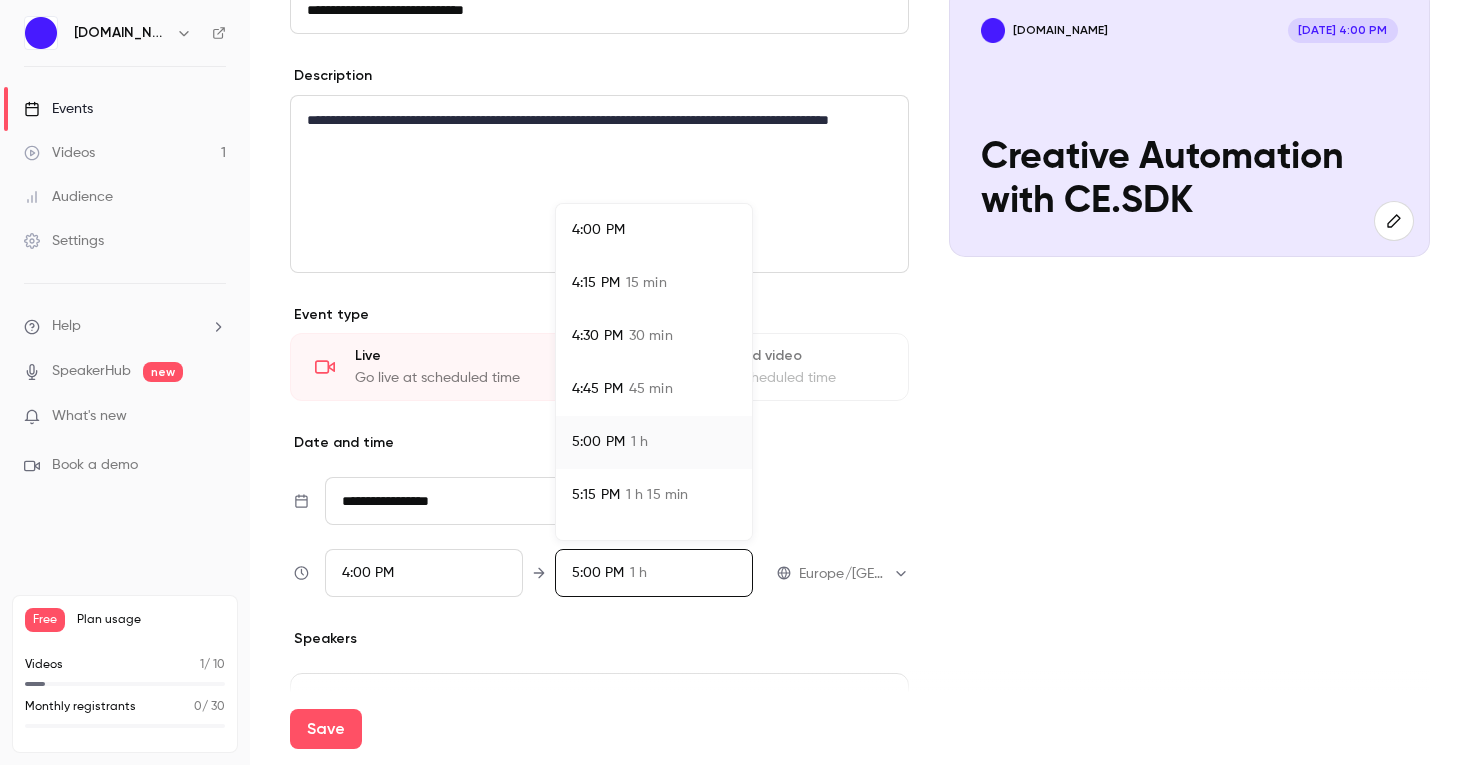 click on "45 min" at bounding box center [651, 389] 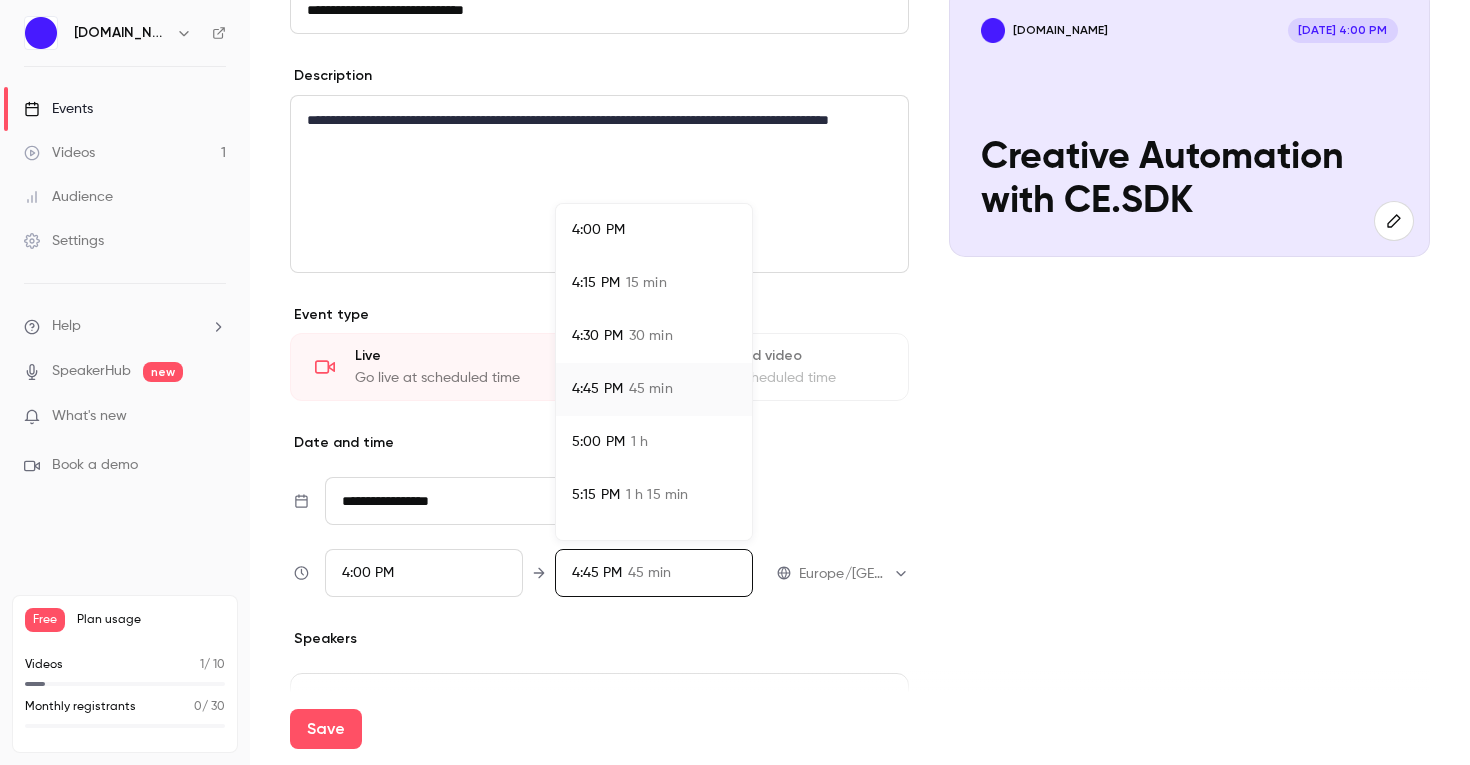 click at bounding box center (735, 382) 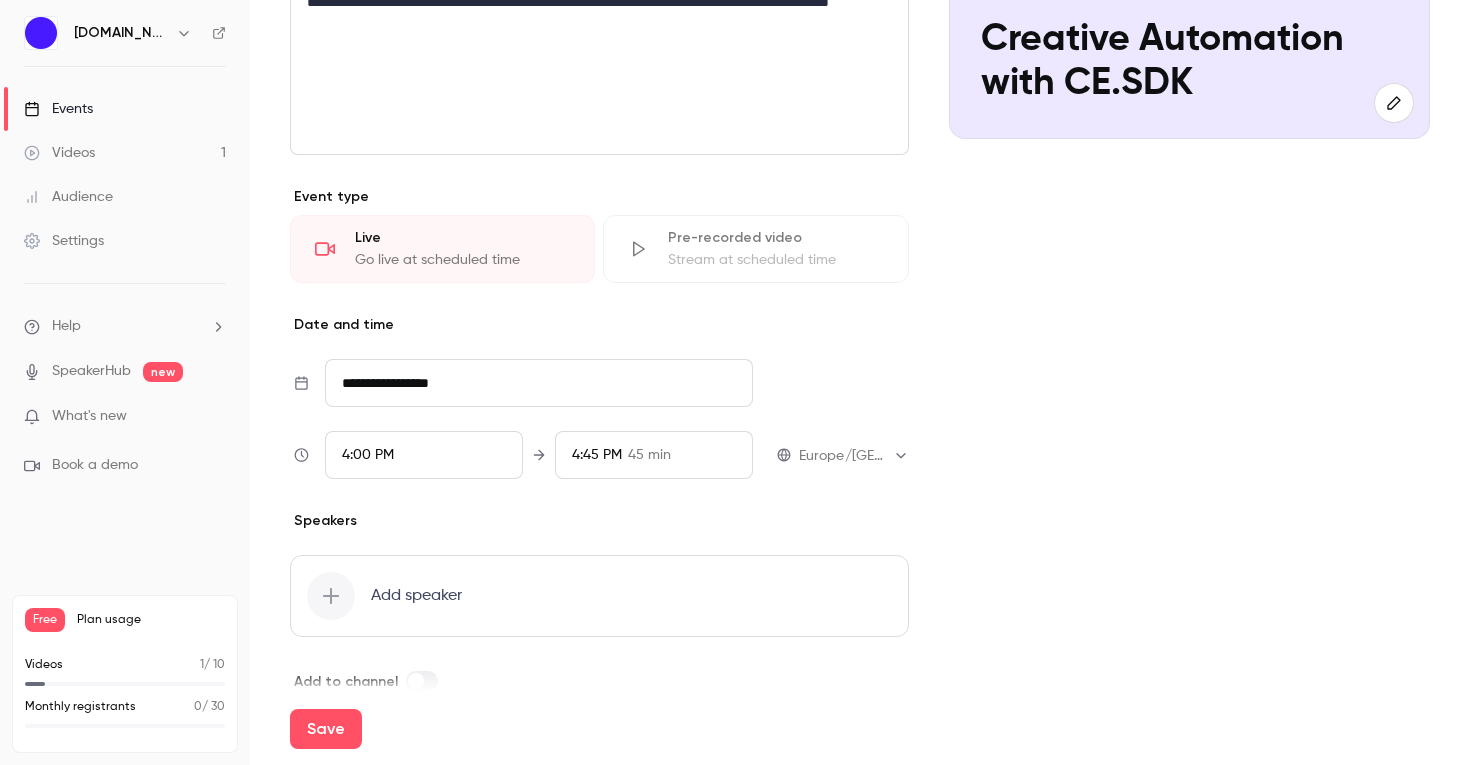 scroll, scrollTop: 369, scrollLeft: 0, axis: vertical 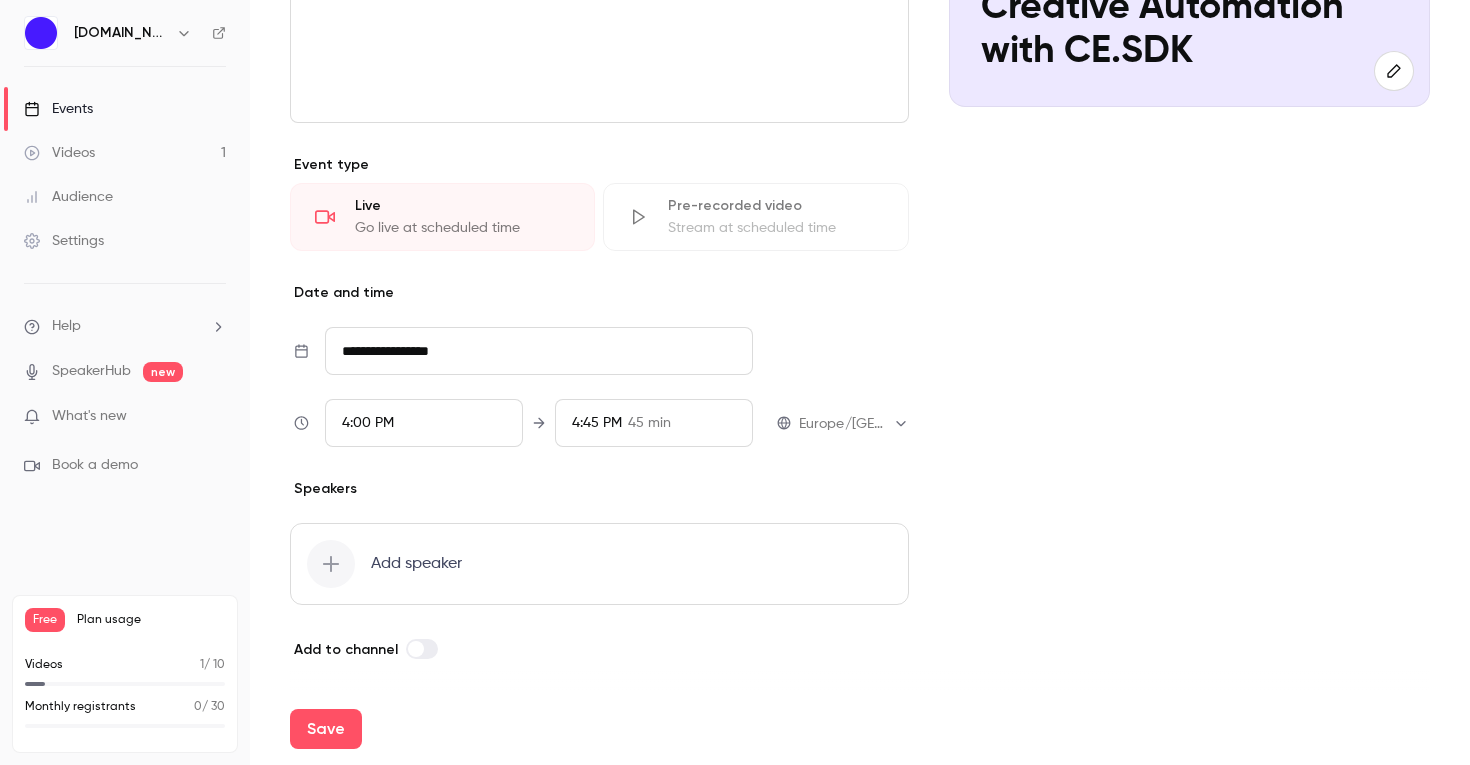 click on "Add speaker" at bounding box center [416, 564] 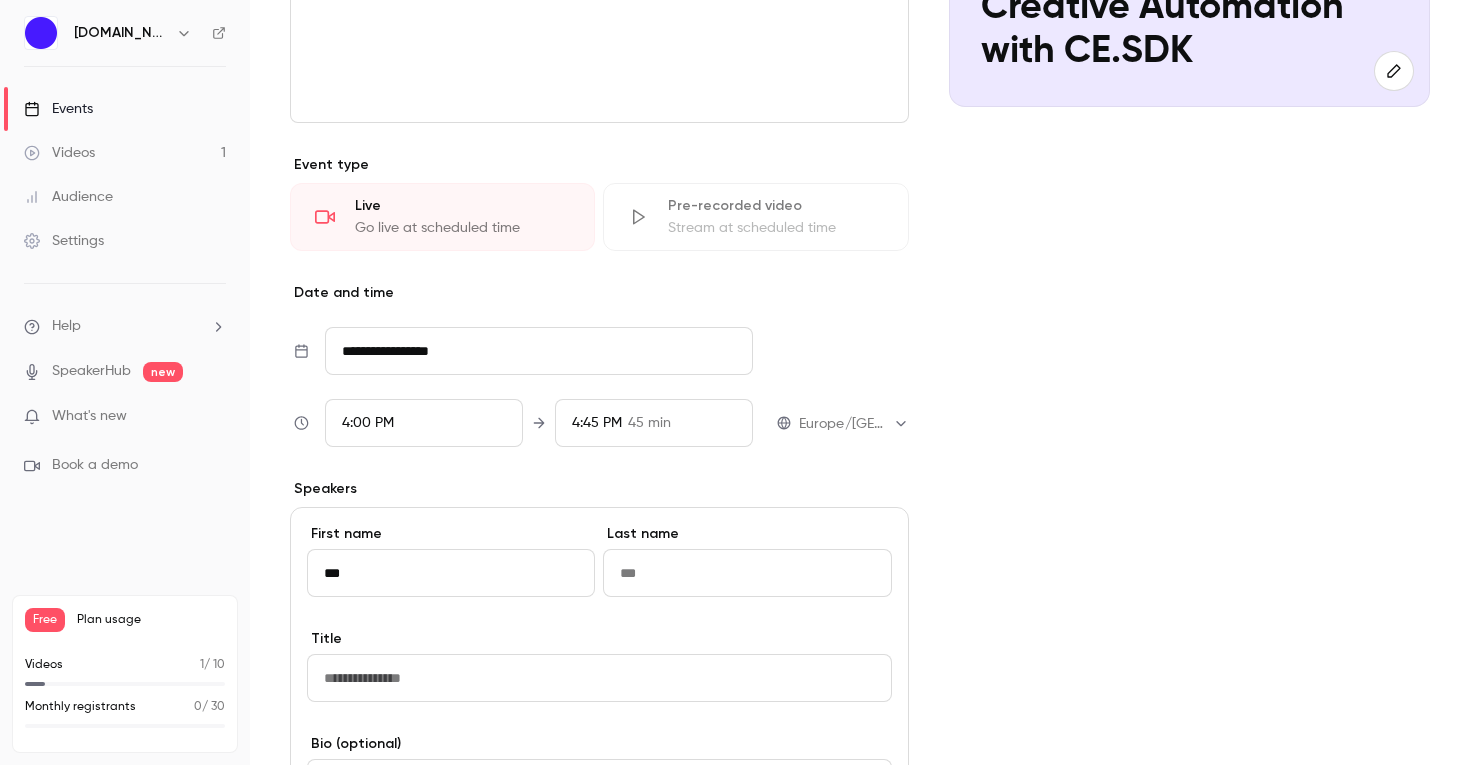 scroll, scrollTop: 78, scrollLeft: 0, axis: vertical 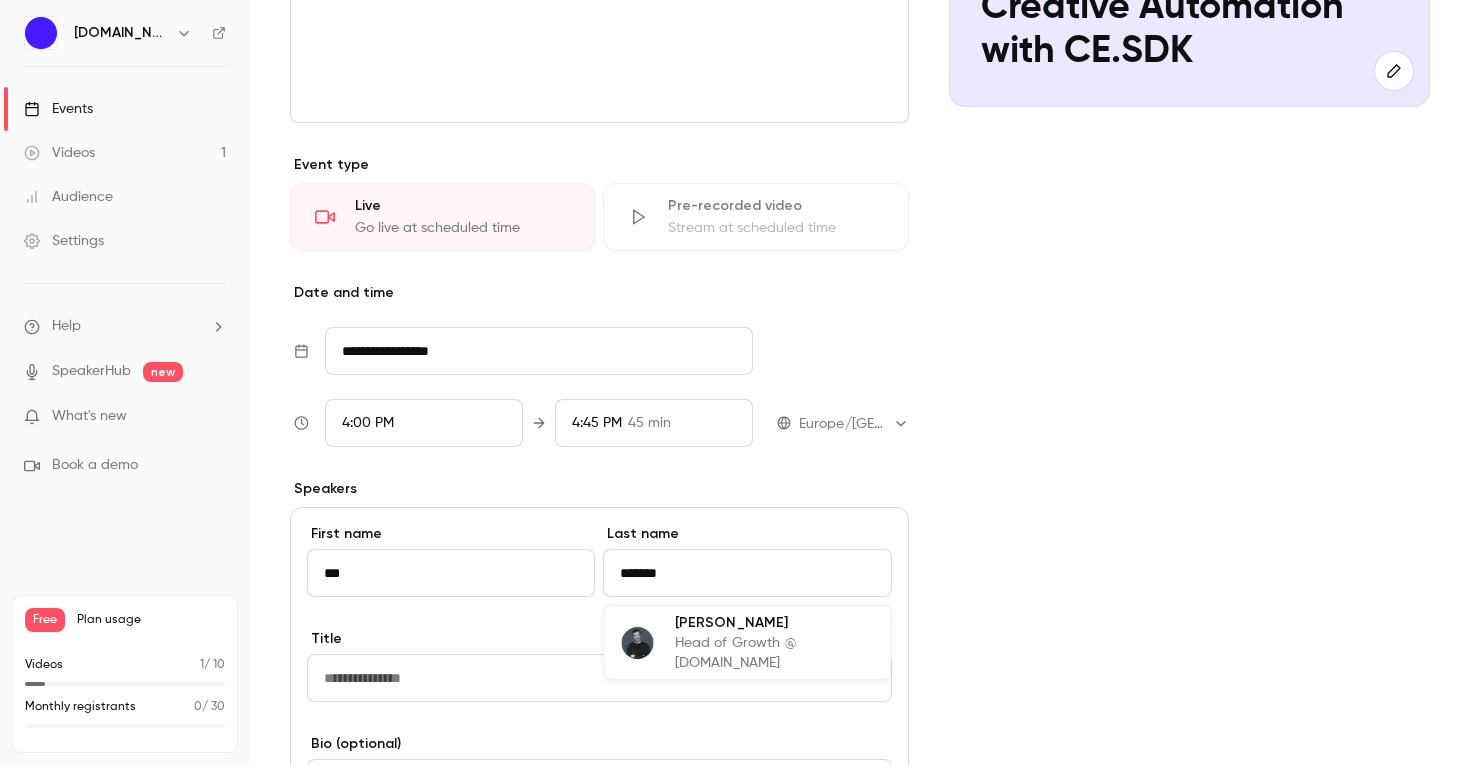 click on "Head of Growth @ IMG.LY" at bounding box center [775, 653] 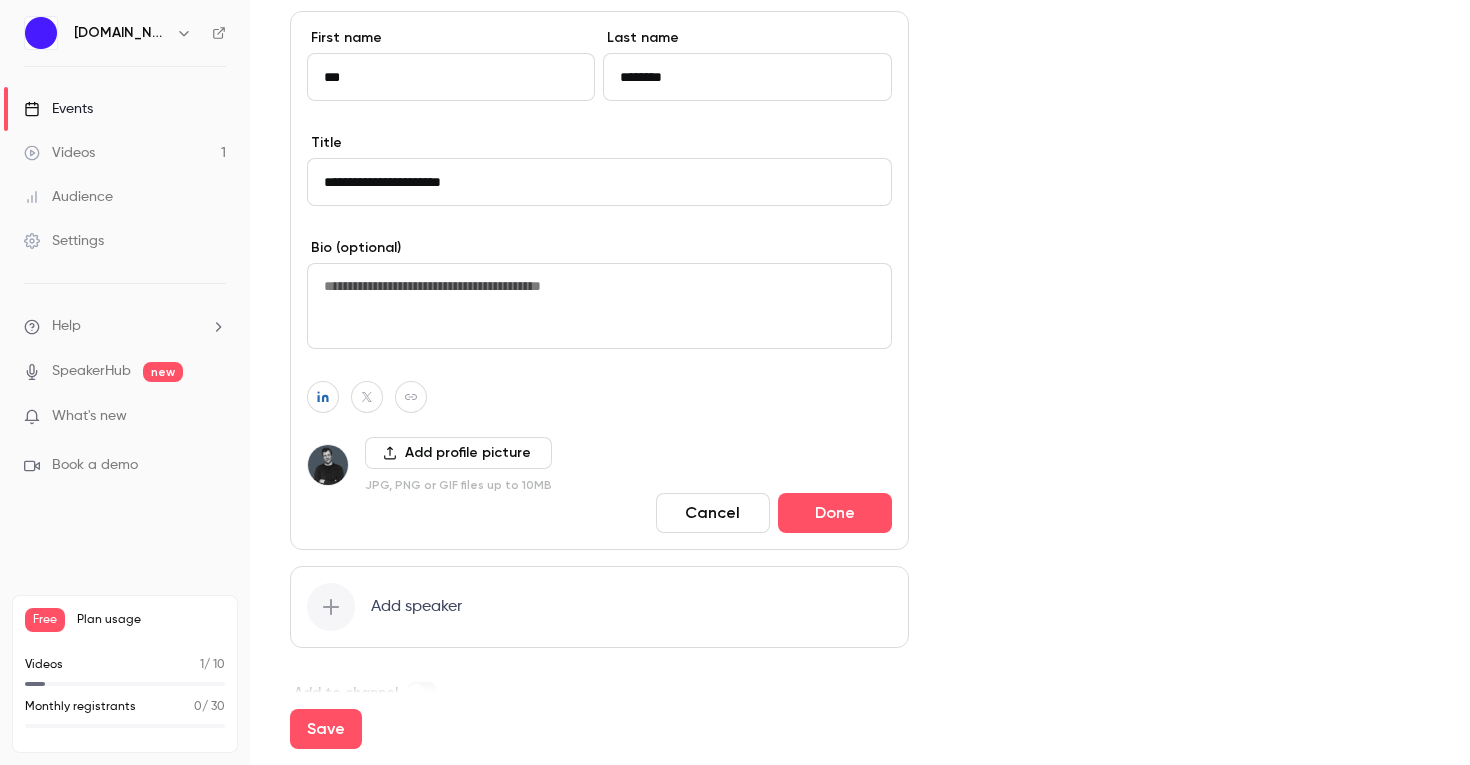 scroll, scrollTop: 867, scrollLeft: 0, axis: vertical 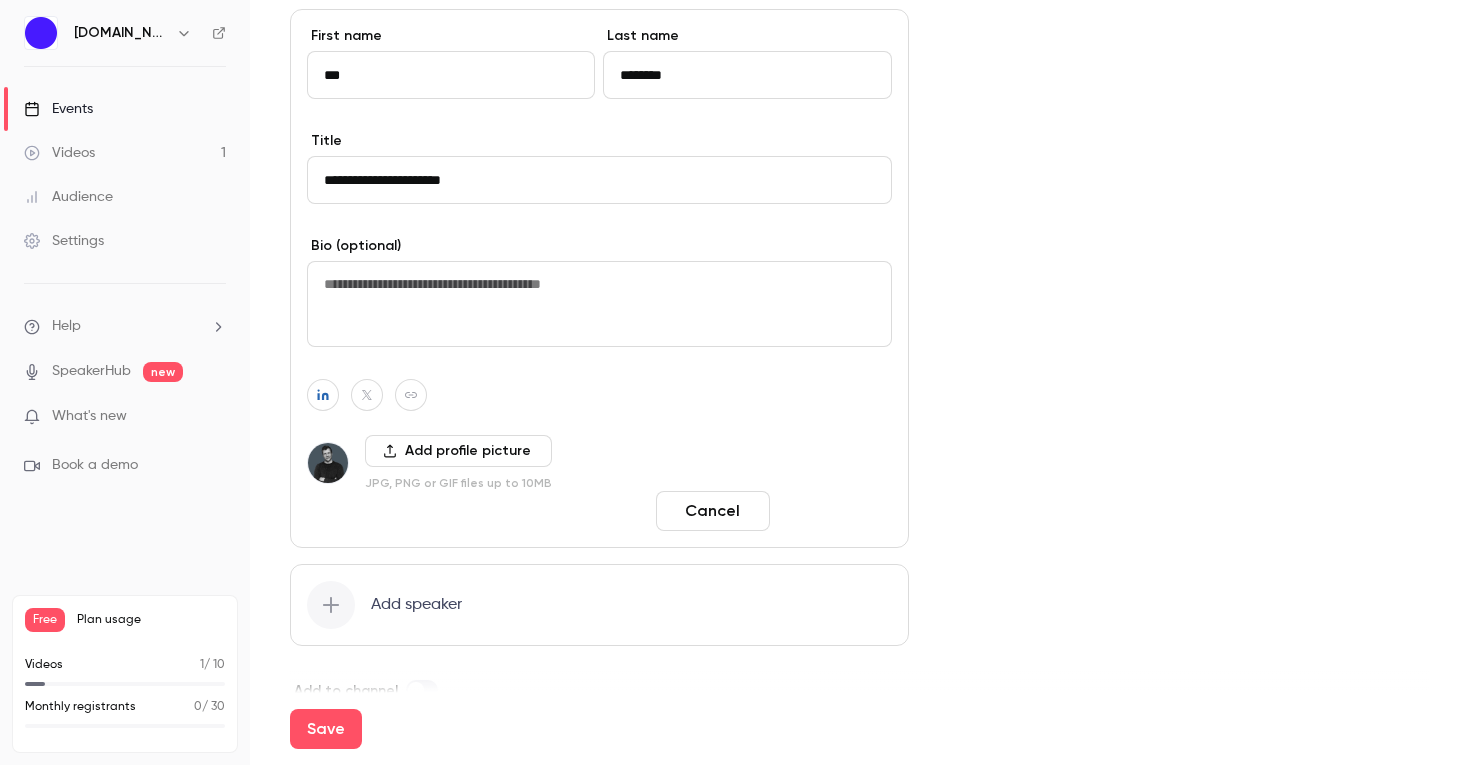 type on "********" 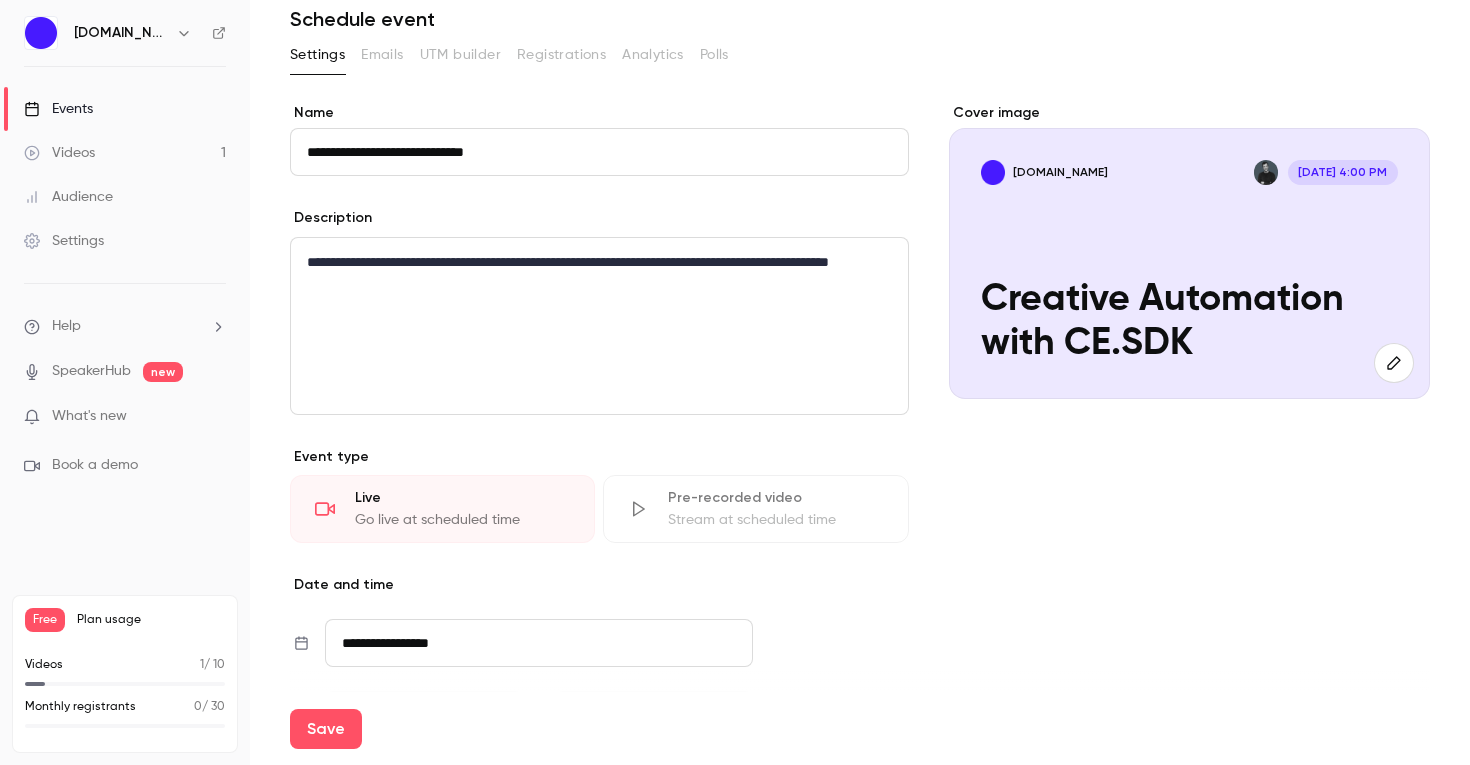 scroll, scrollTop: 0, scrollLeft: 0, axis: both 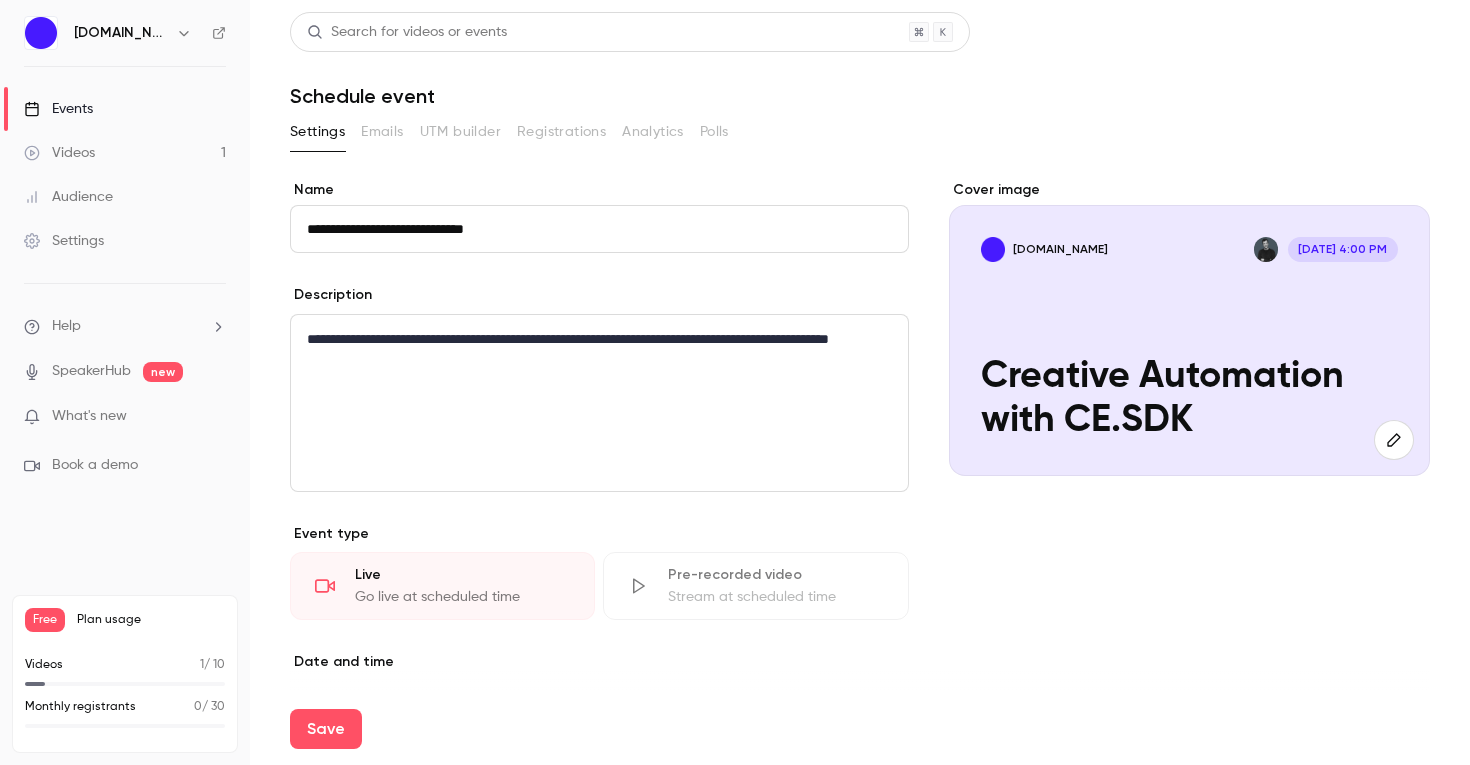 click on "**********" at bounding box center (599, 403) 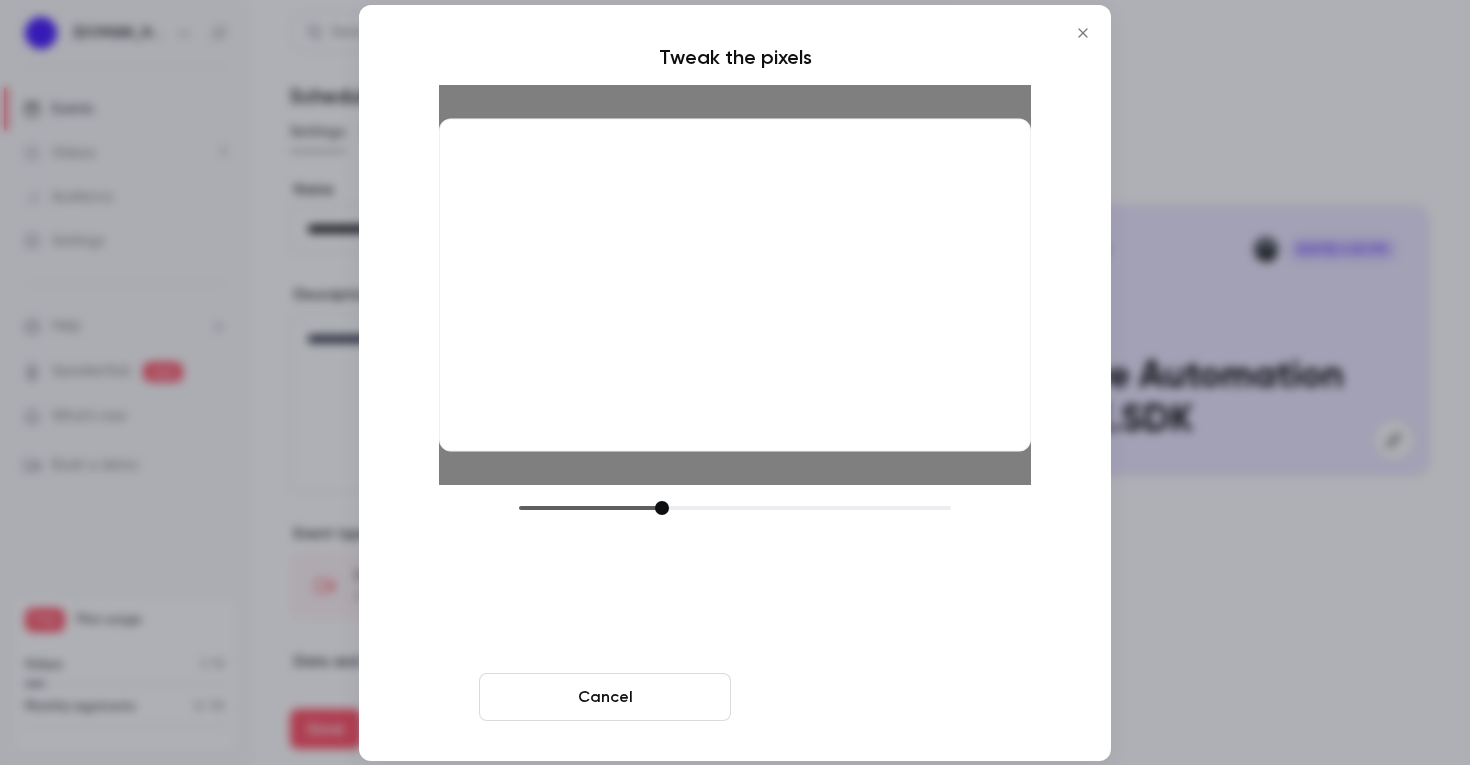 click on "Crop and save" at bounding box center (865, 697) 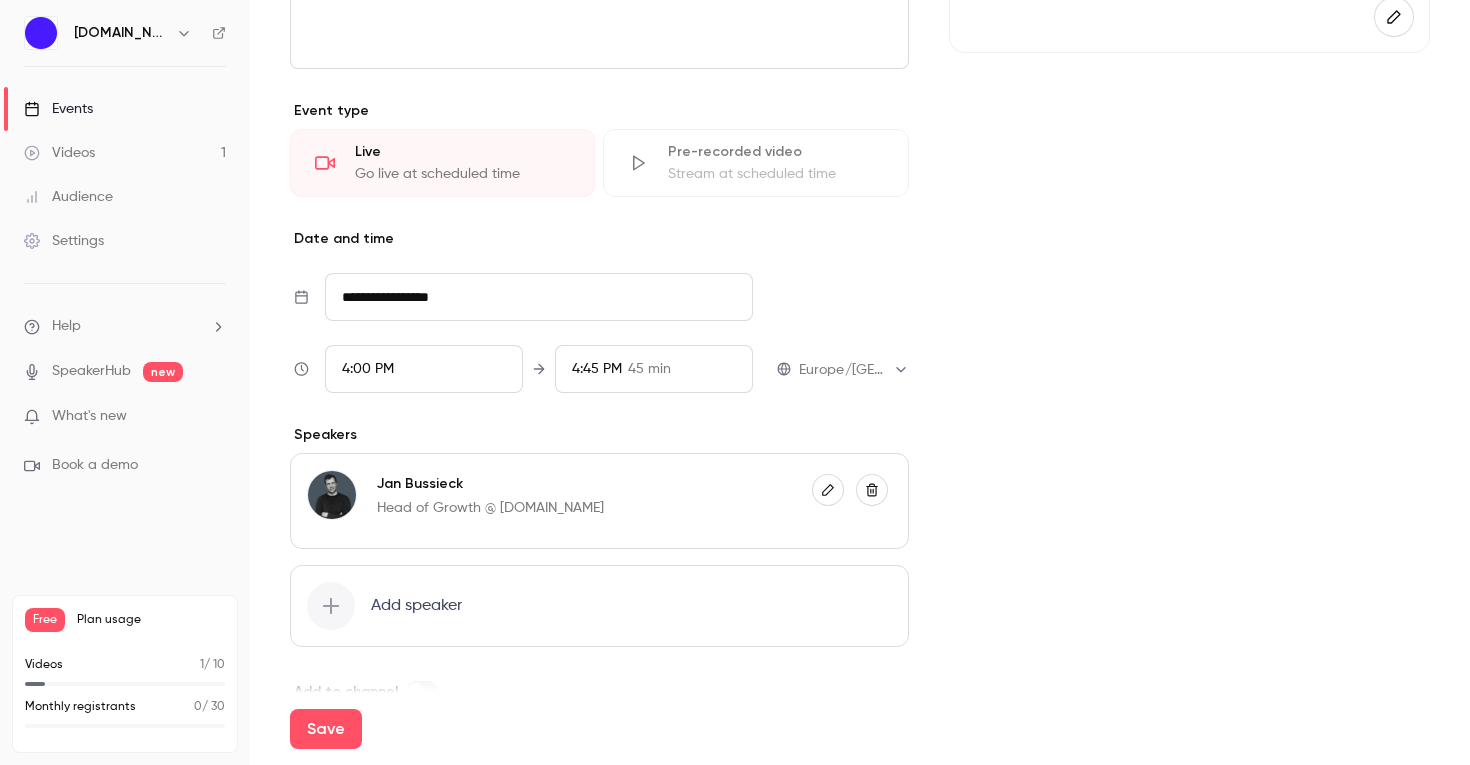 scroll, scrollTop: 465, scrollLeft: 0, axis: vertical 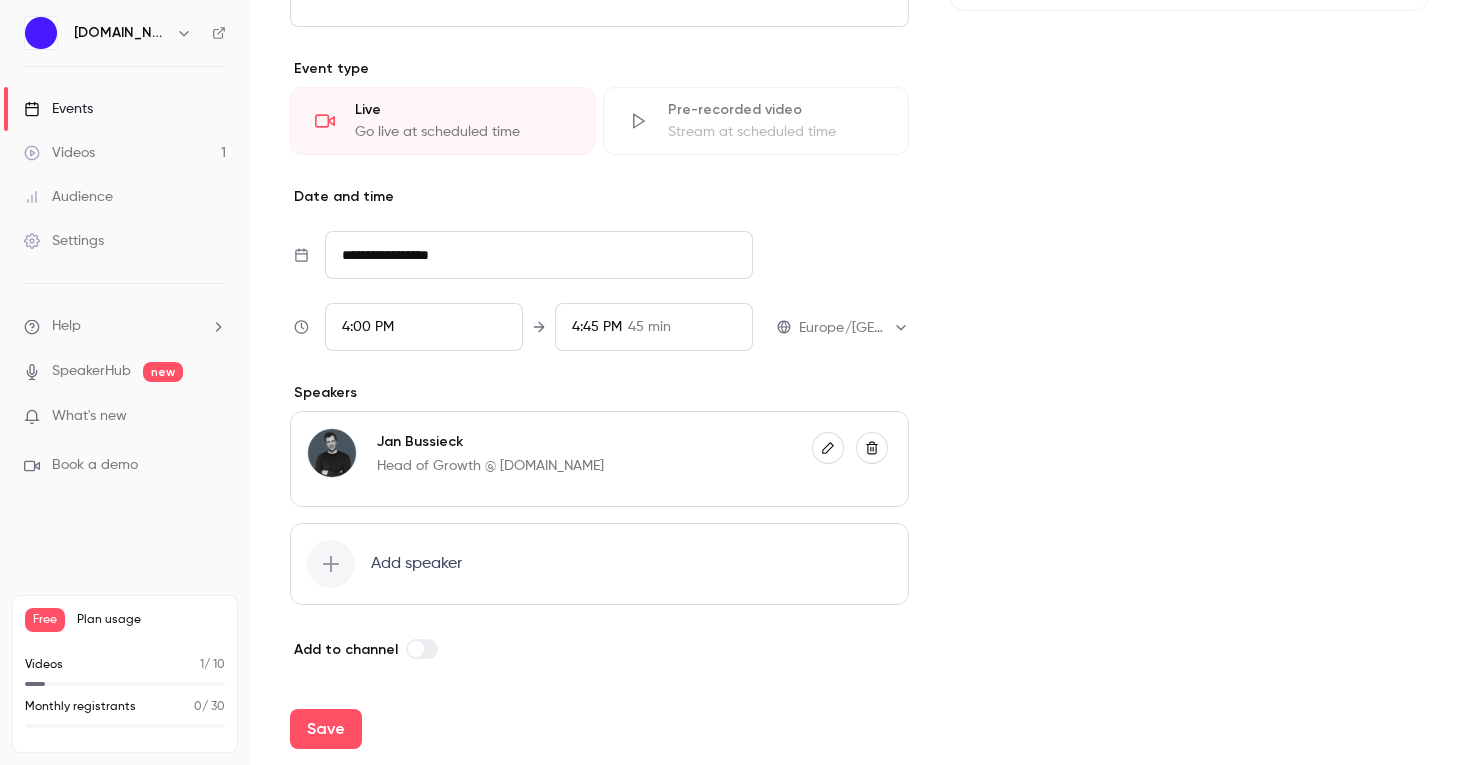 type 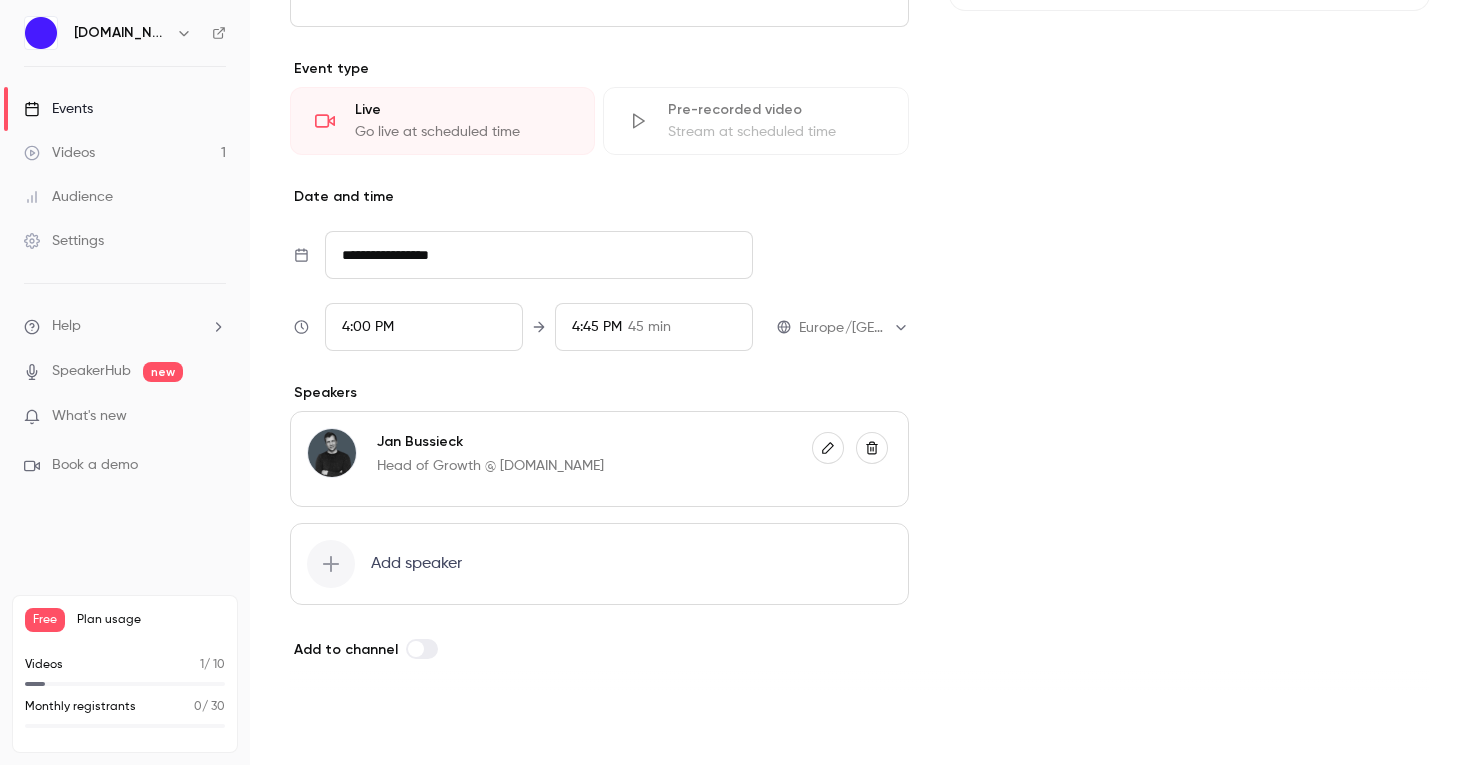click on "Save" at bounding box center (326, 729) 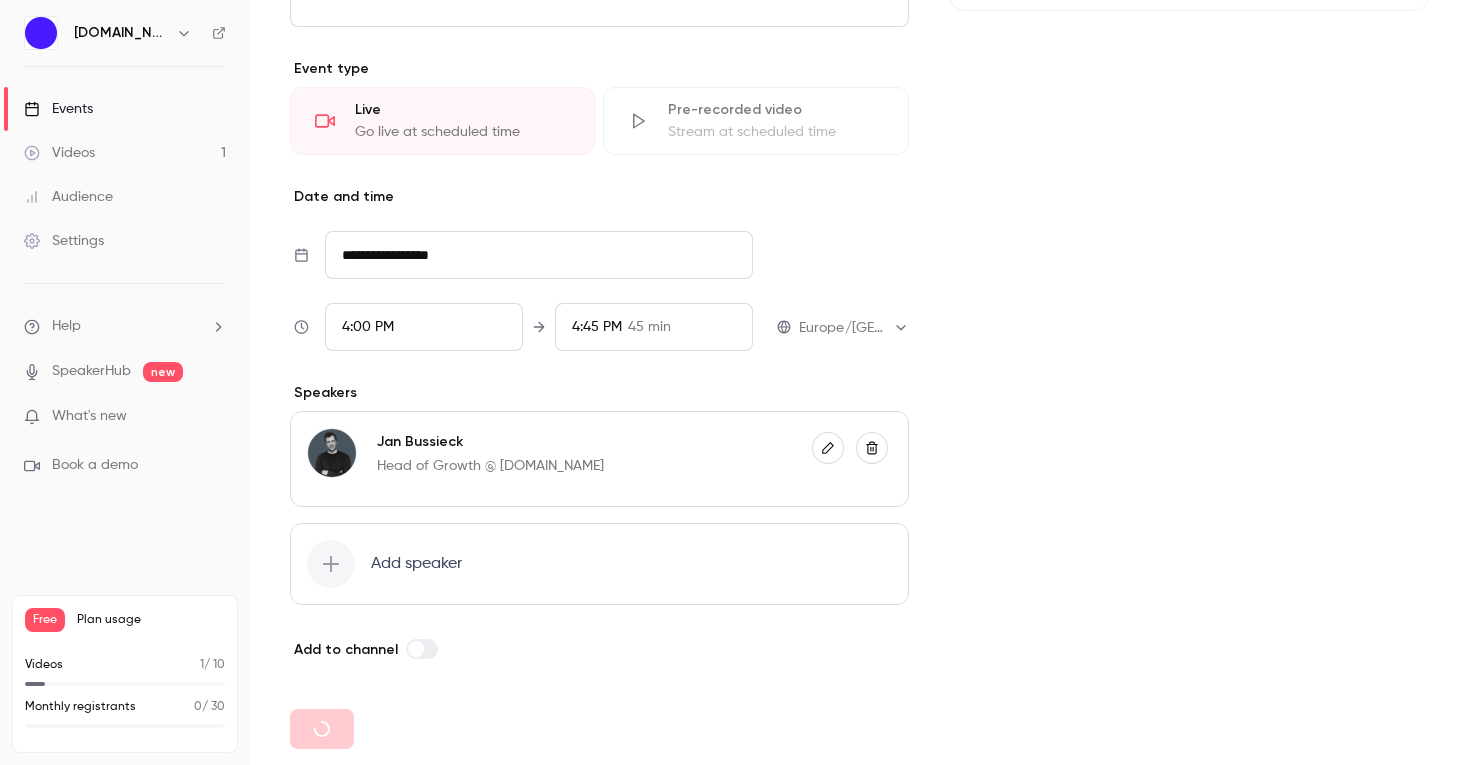 type 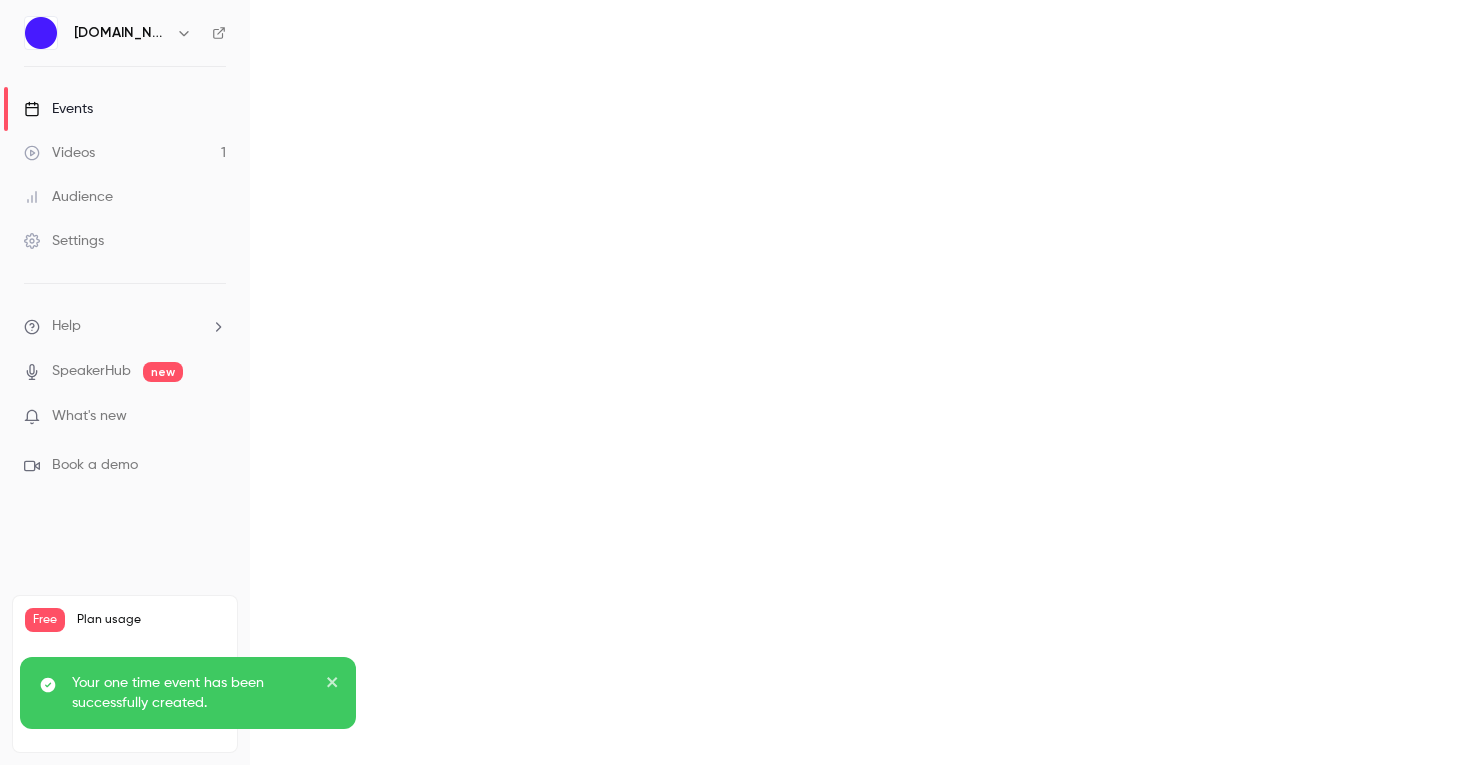 scroll, scrollTop: 0, scrollLeft: 0, axis: both 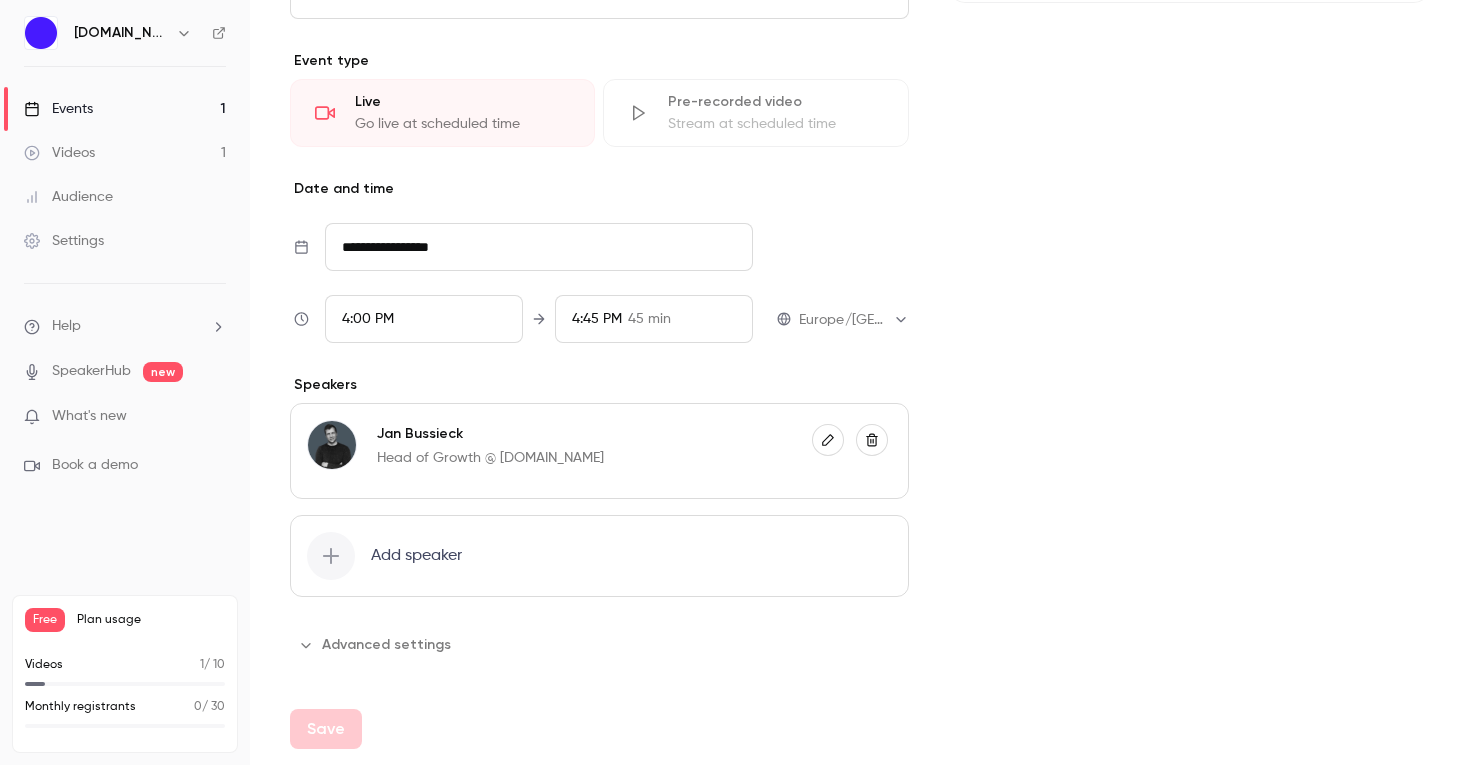 click on "Advanced settings" at bounding box center [376, 645] 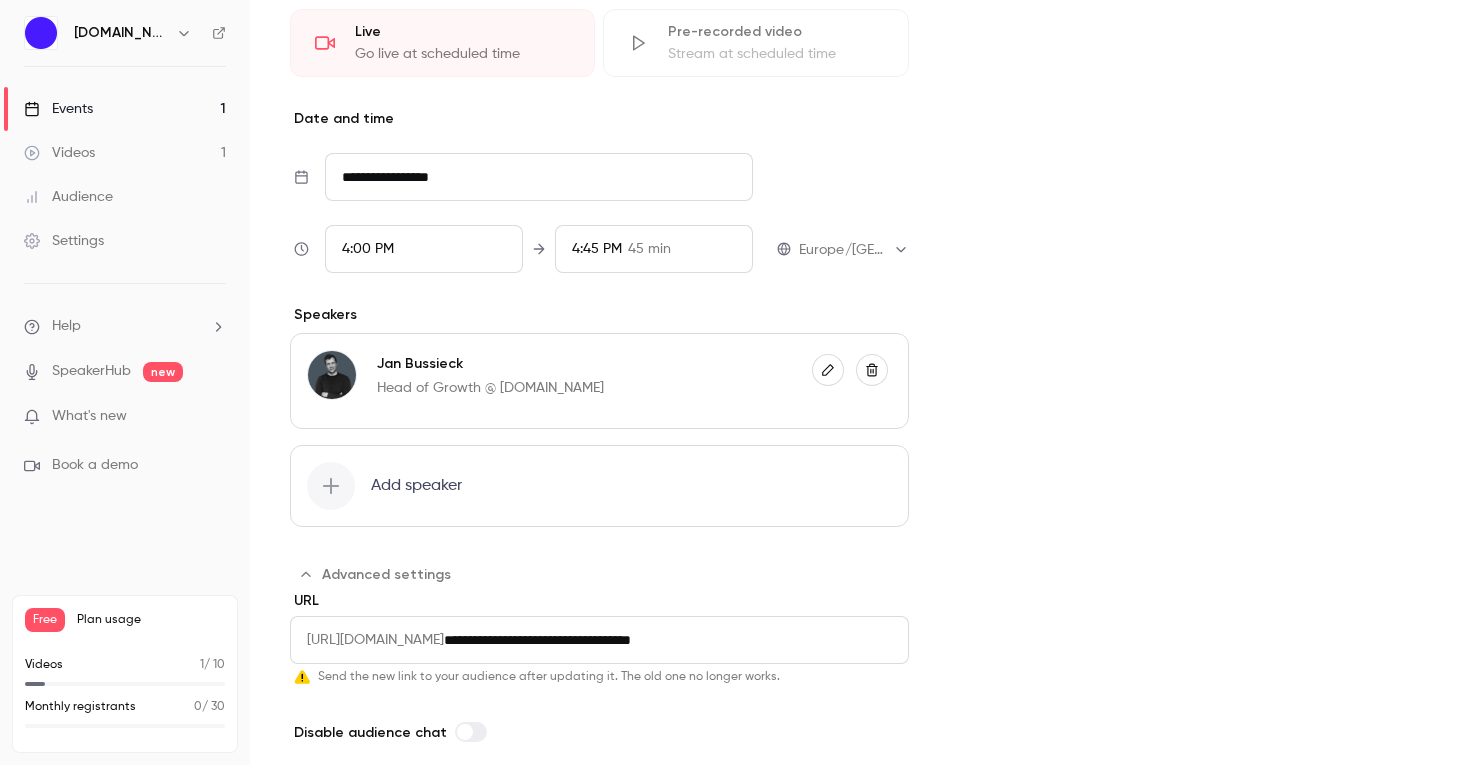 scroll, scrollTop: 626, scrollLeft: 0, axis: vertical 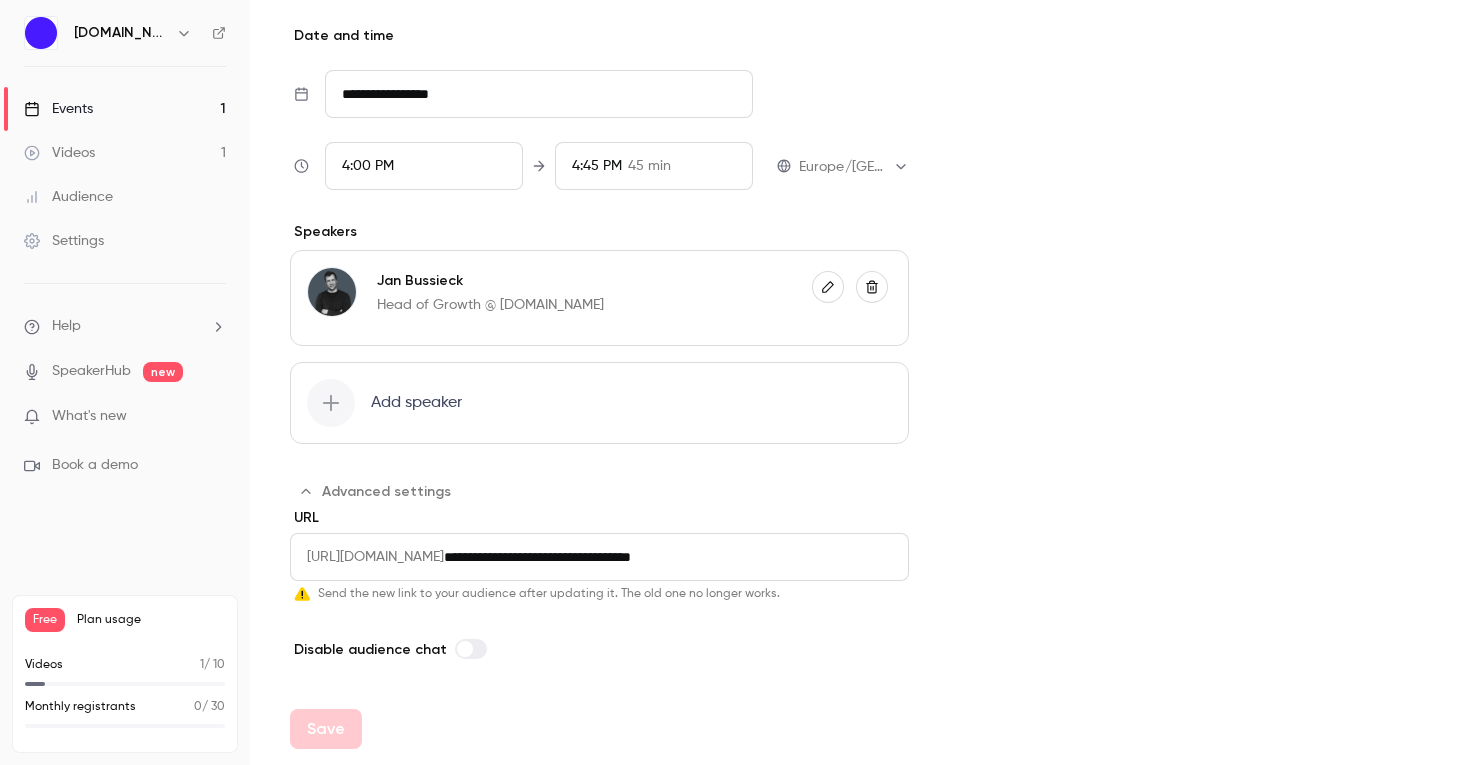 click on "https://app.getcontrast.io/register/" at bounding box center (367, 557) 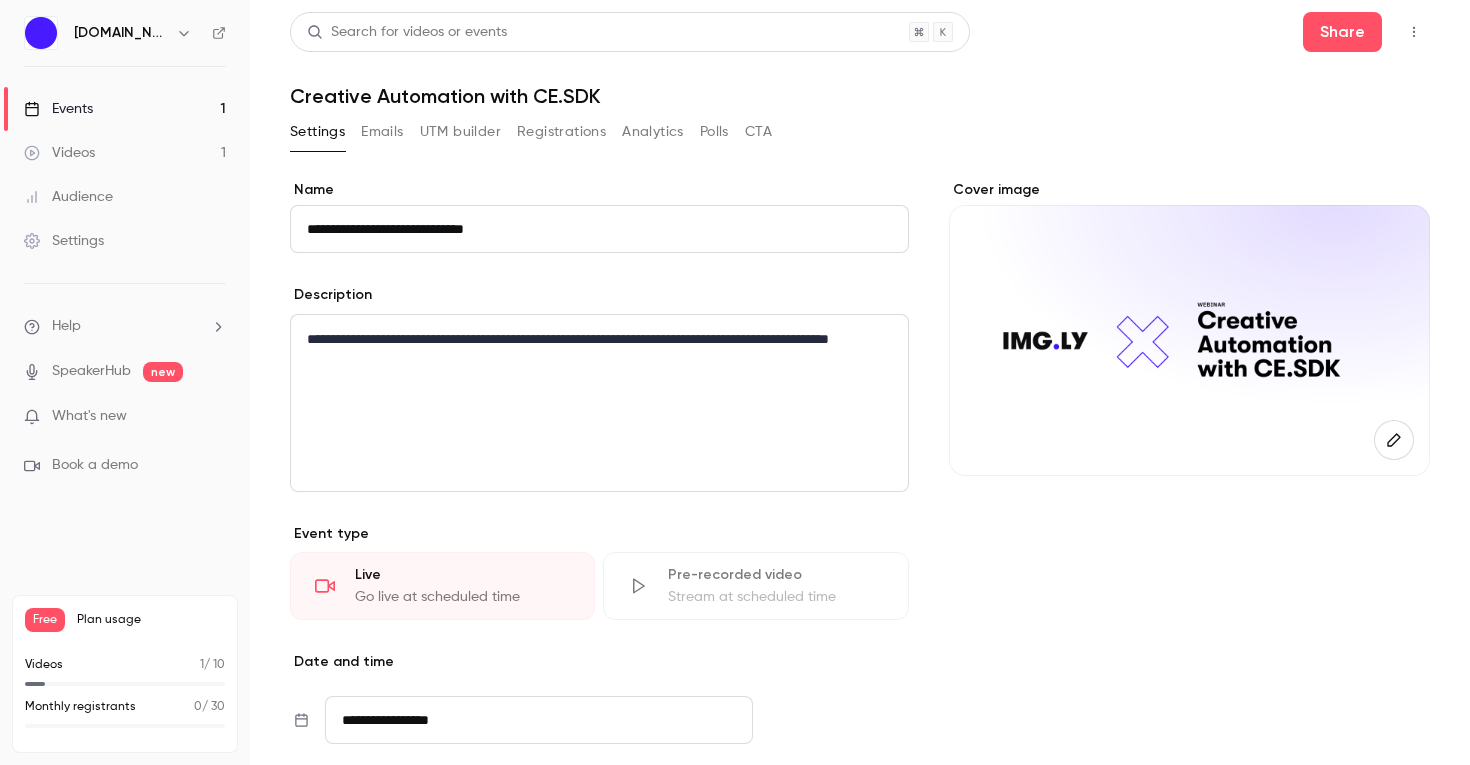 click on "Events 1" at bounding box center (125, 109) 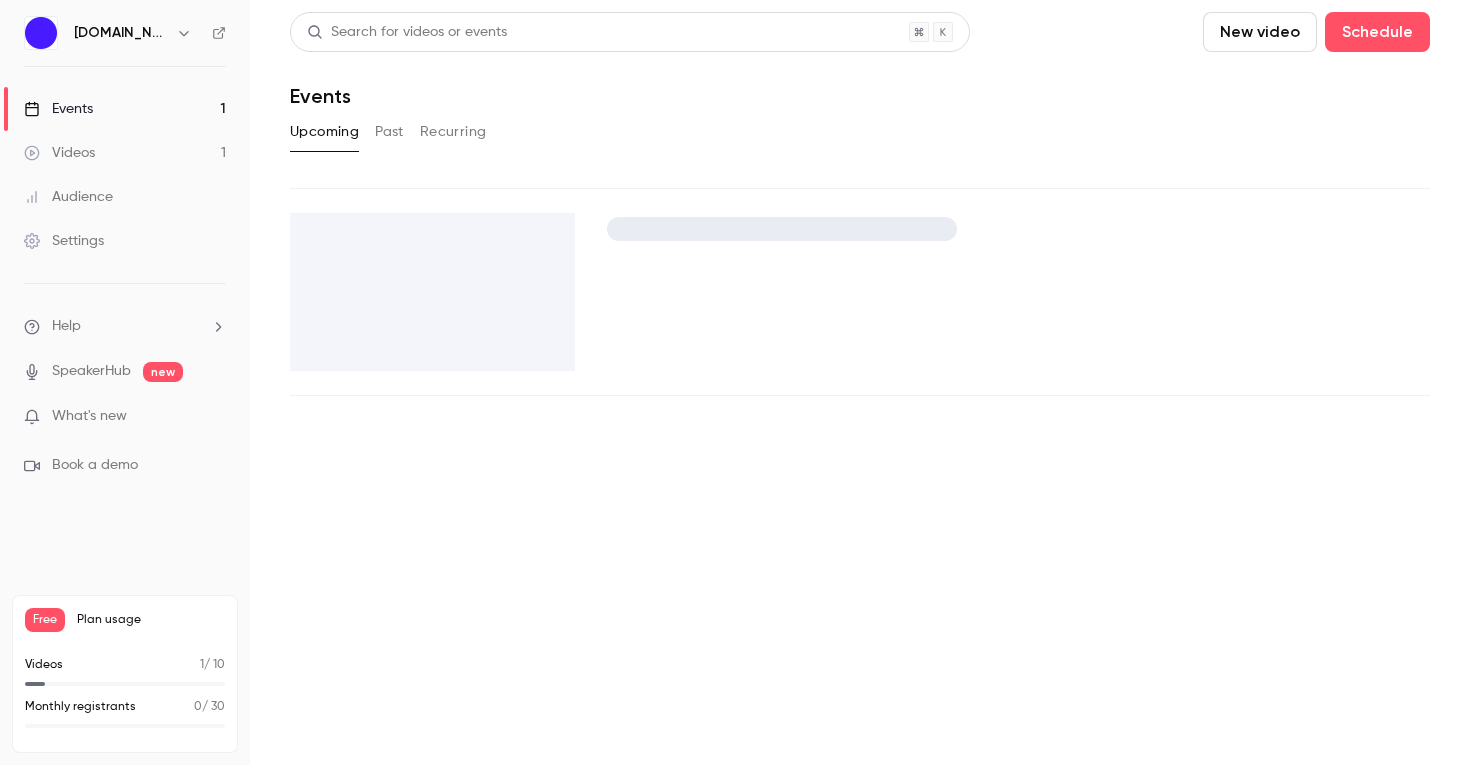 scroll, scrollTop: 0, scrollLeft: 0, axis: both 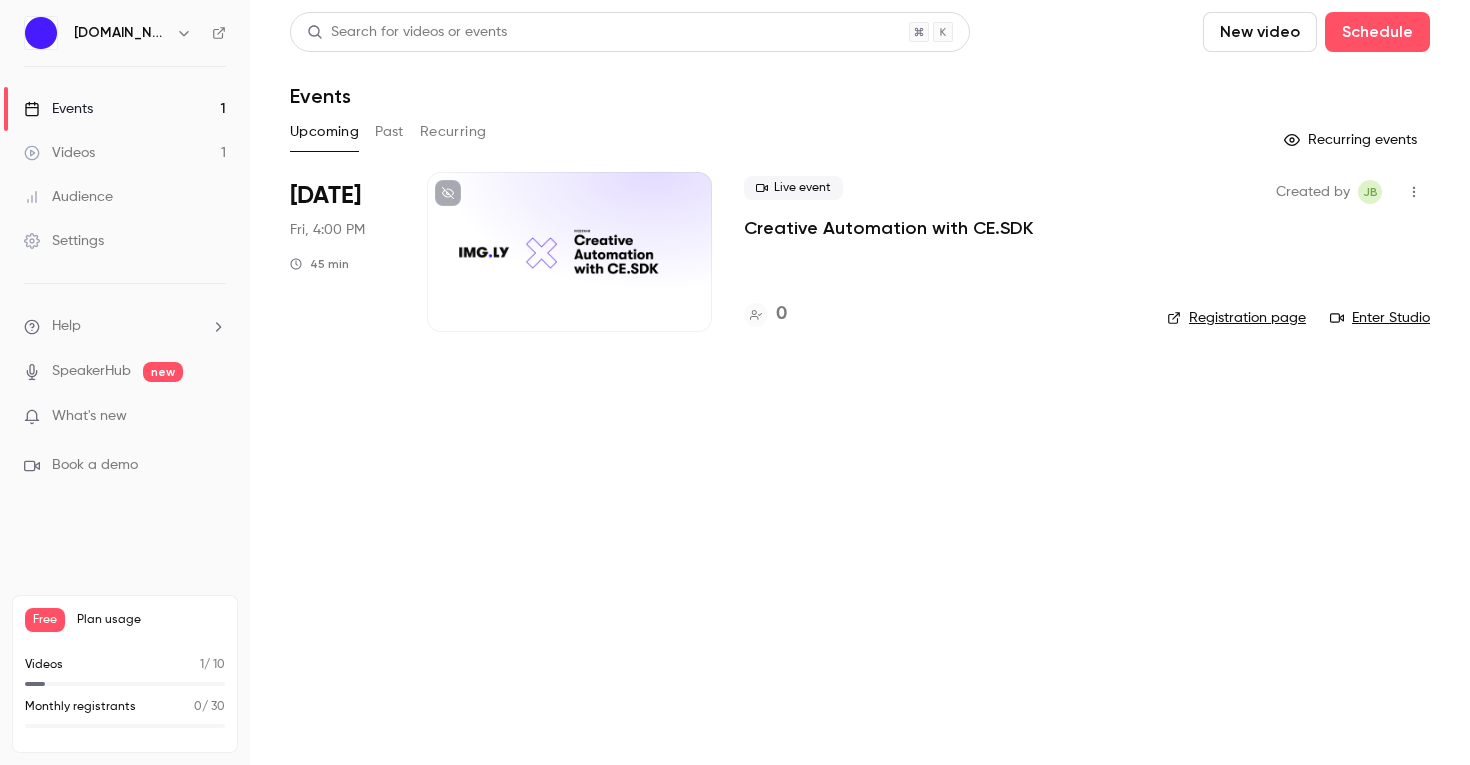 click on "Registration page" at bounding box center (1236, 318) 